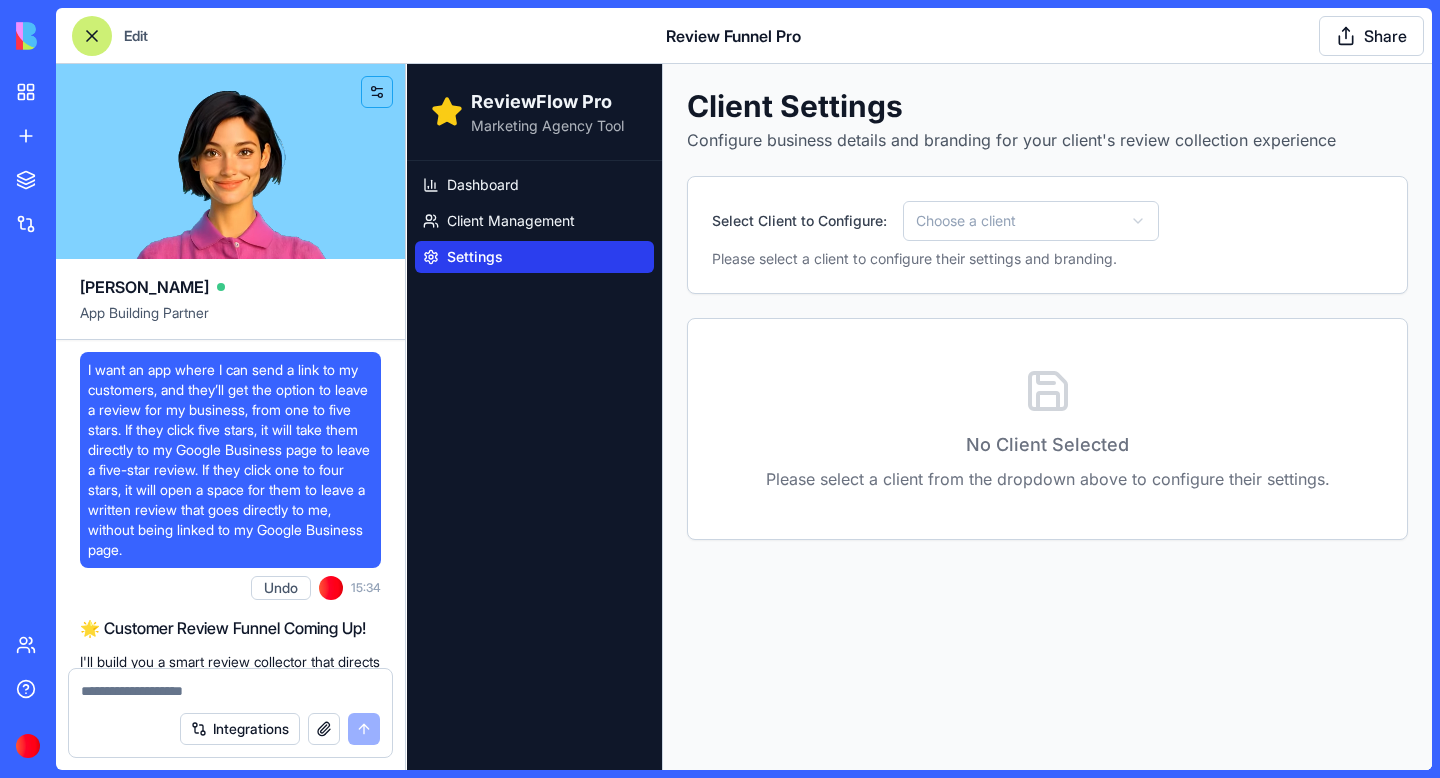 scroll, scrollTop: 0, scrollLeft: 0, axis: both 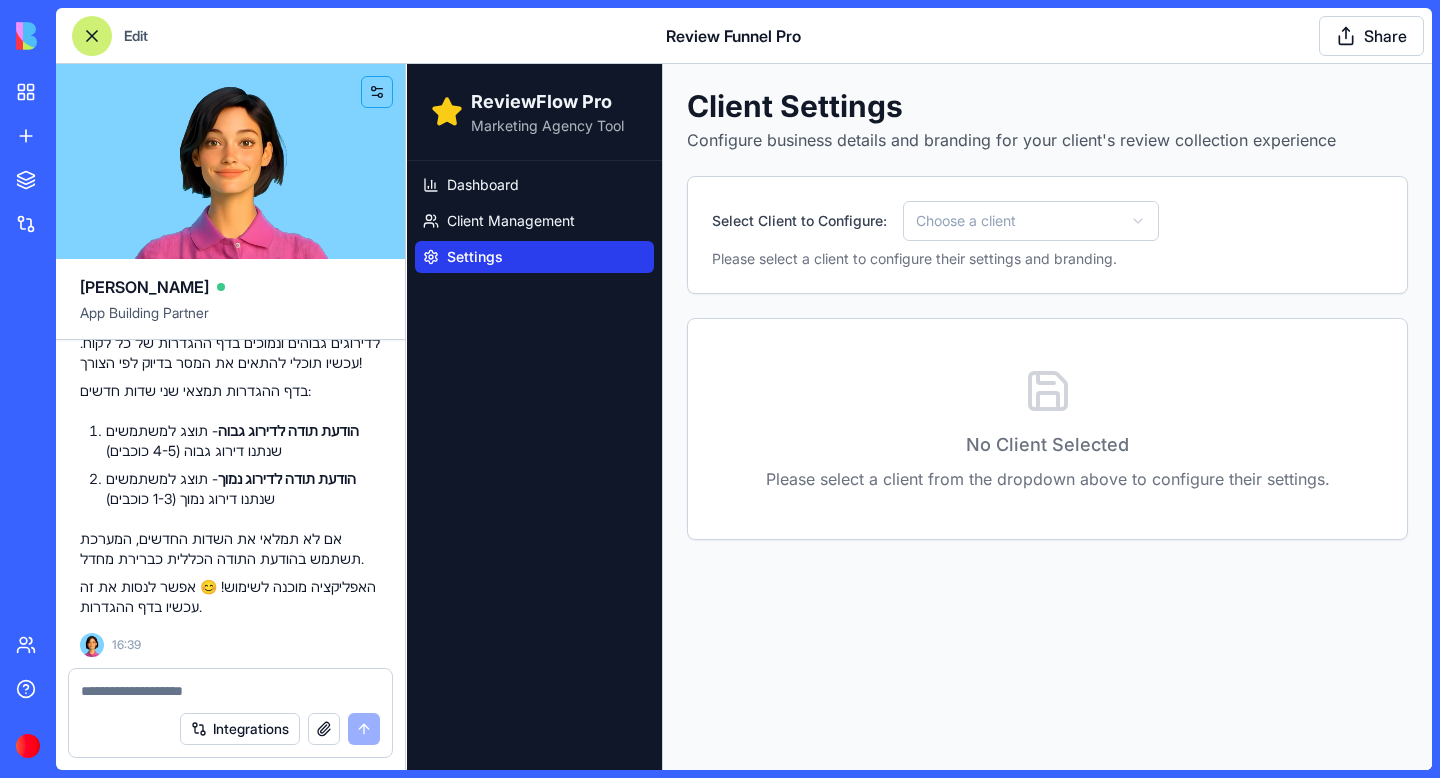 click on "Select Client to Configure: Choose a client Please select a client to configure their settings and branding." at bounding box center [1047, 235] 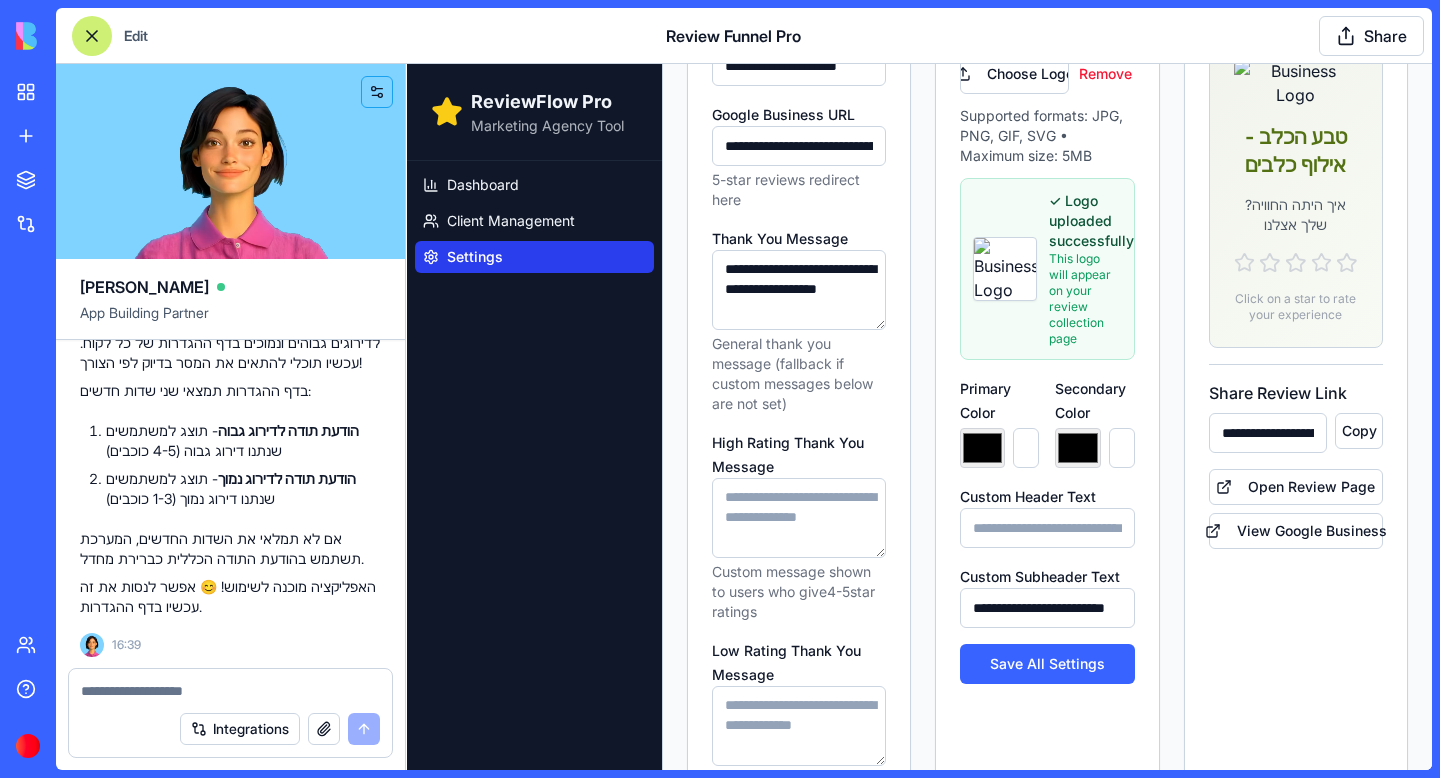 scroll, scrollTop: 361, scrollLeft: 0, axis: vertical 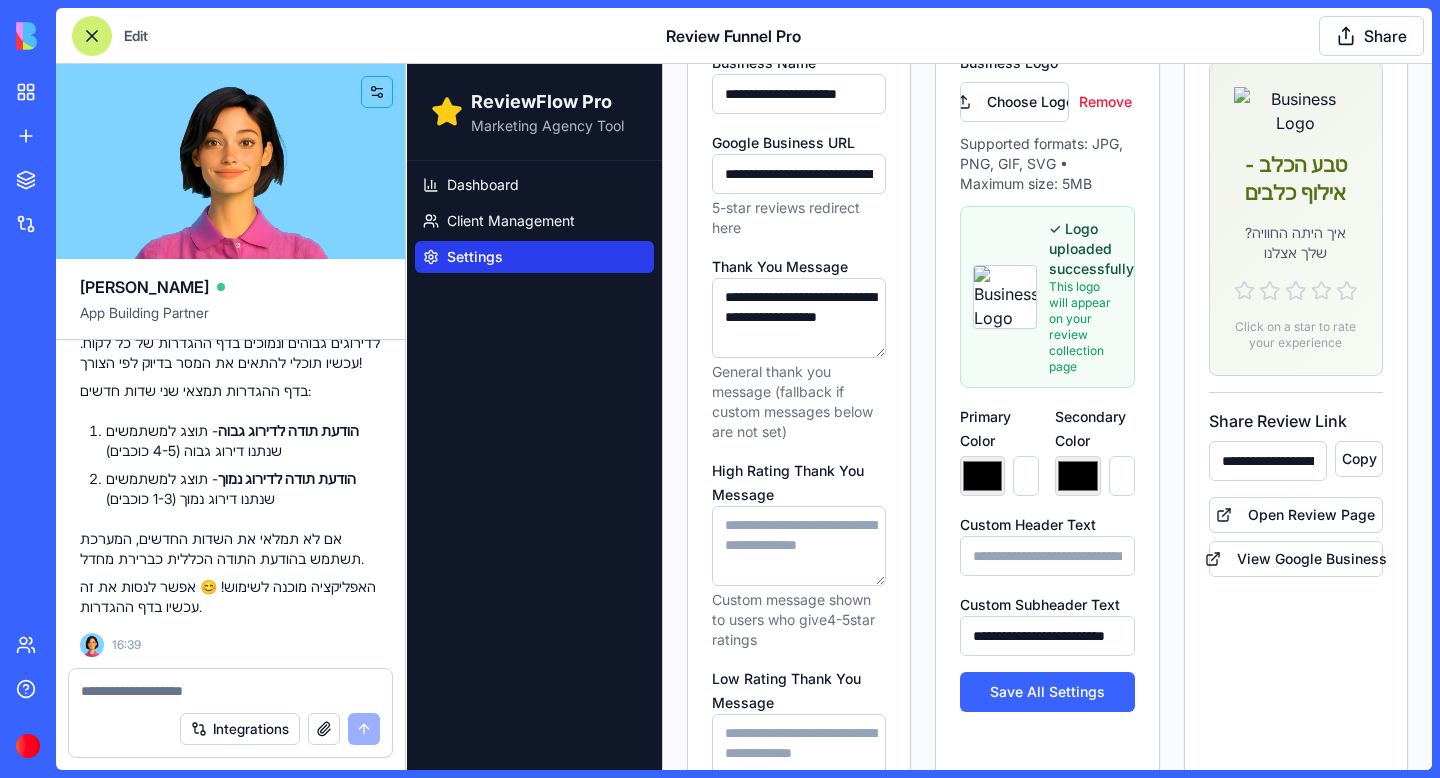 click on "**********" at bounding box center (799, 318) 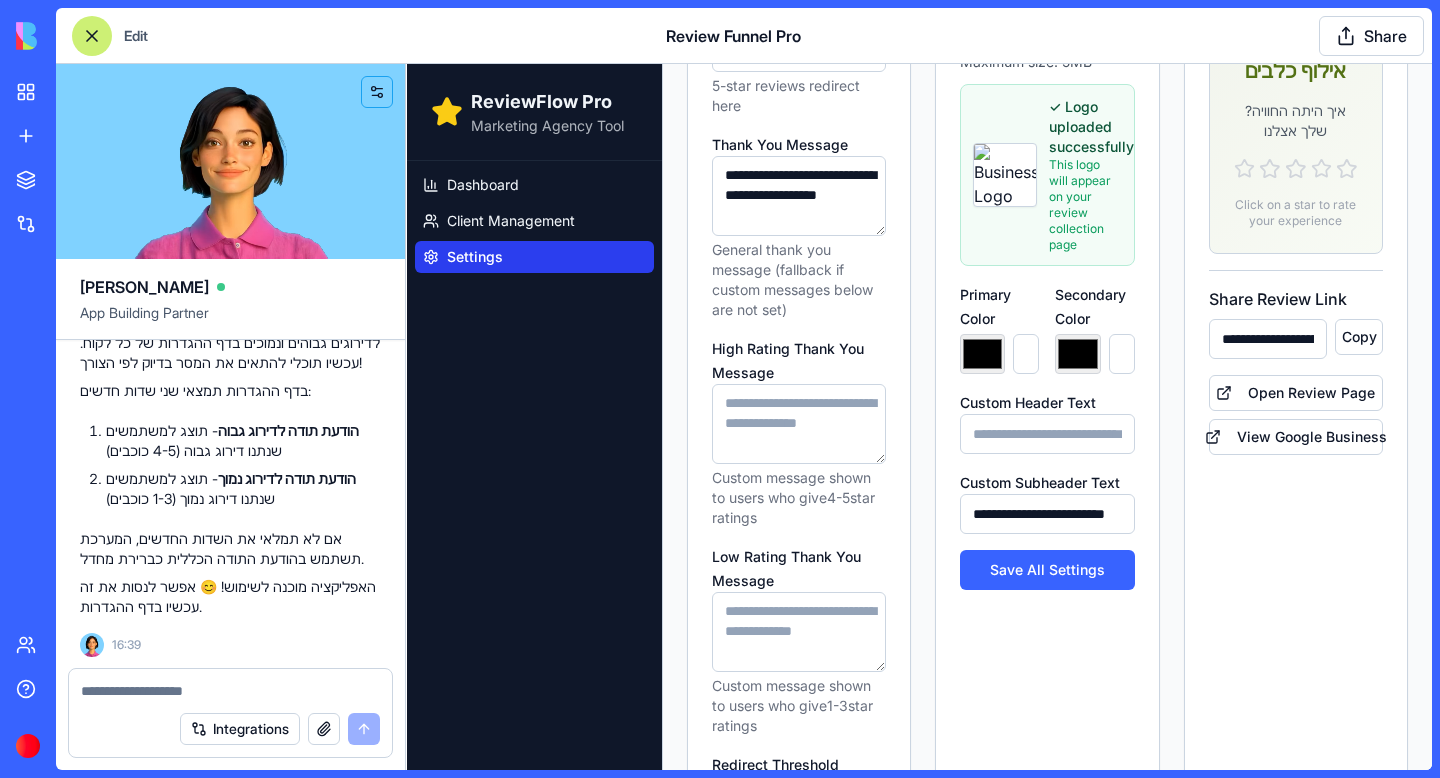 scroll, scrollTop: 494, scrollLeft: 0, axis: vertical 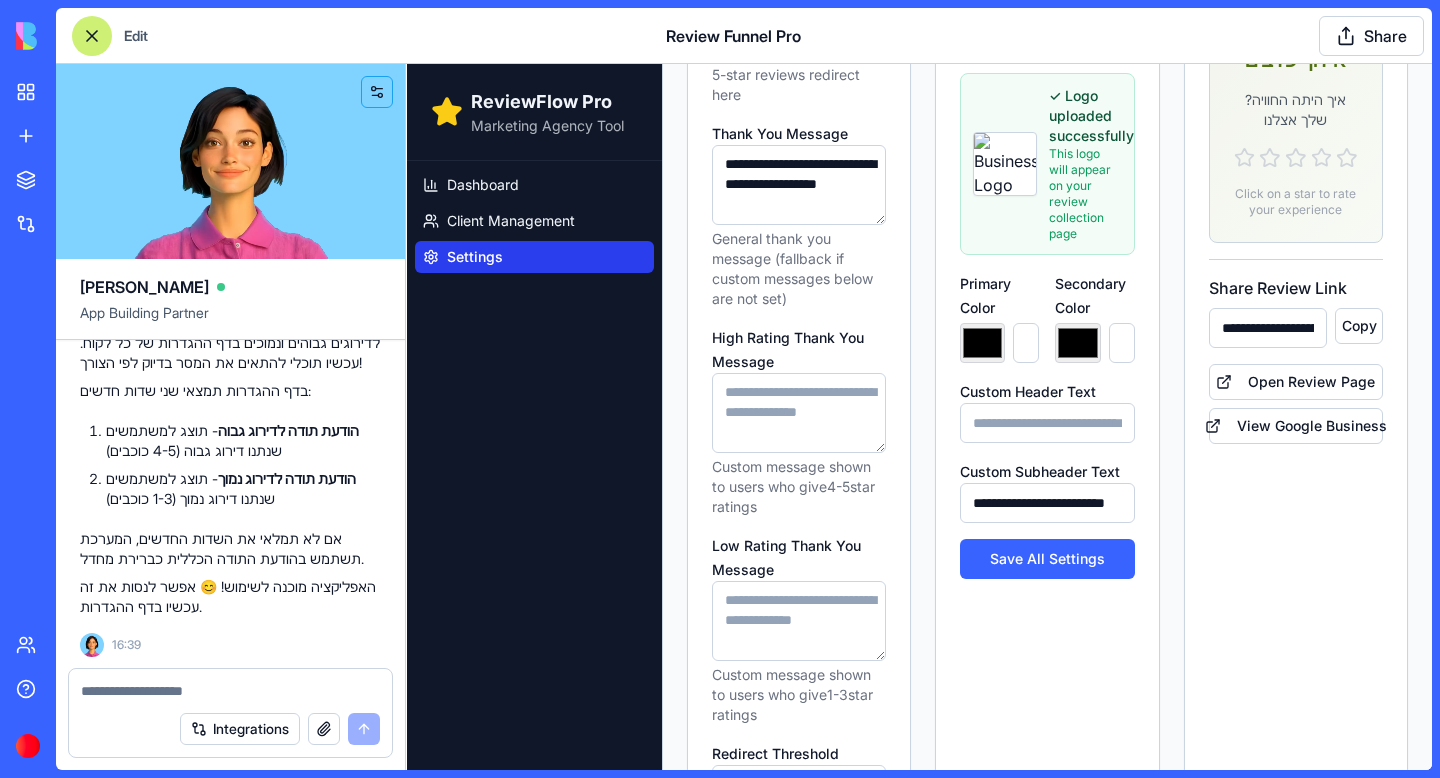 drag, startPoint x: 799, startPoint y: 194, endPoint x: 867, endPoint y: 161, distance: 75.58439 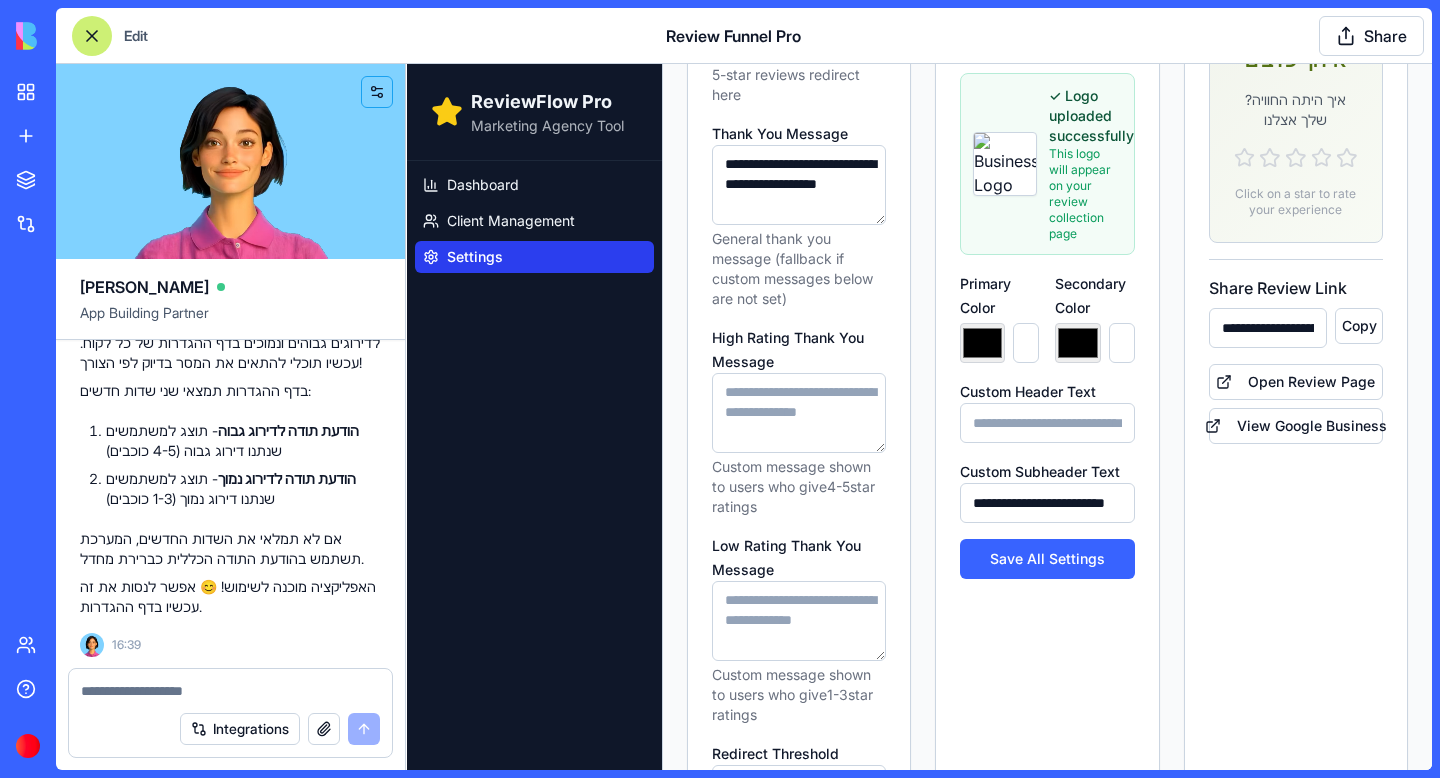 drag, startPoint x: 801, startPoint y: 166, endPoint x: 867, endPoint y: 160, distance: 66.27216 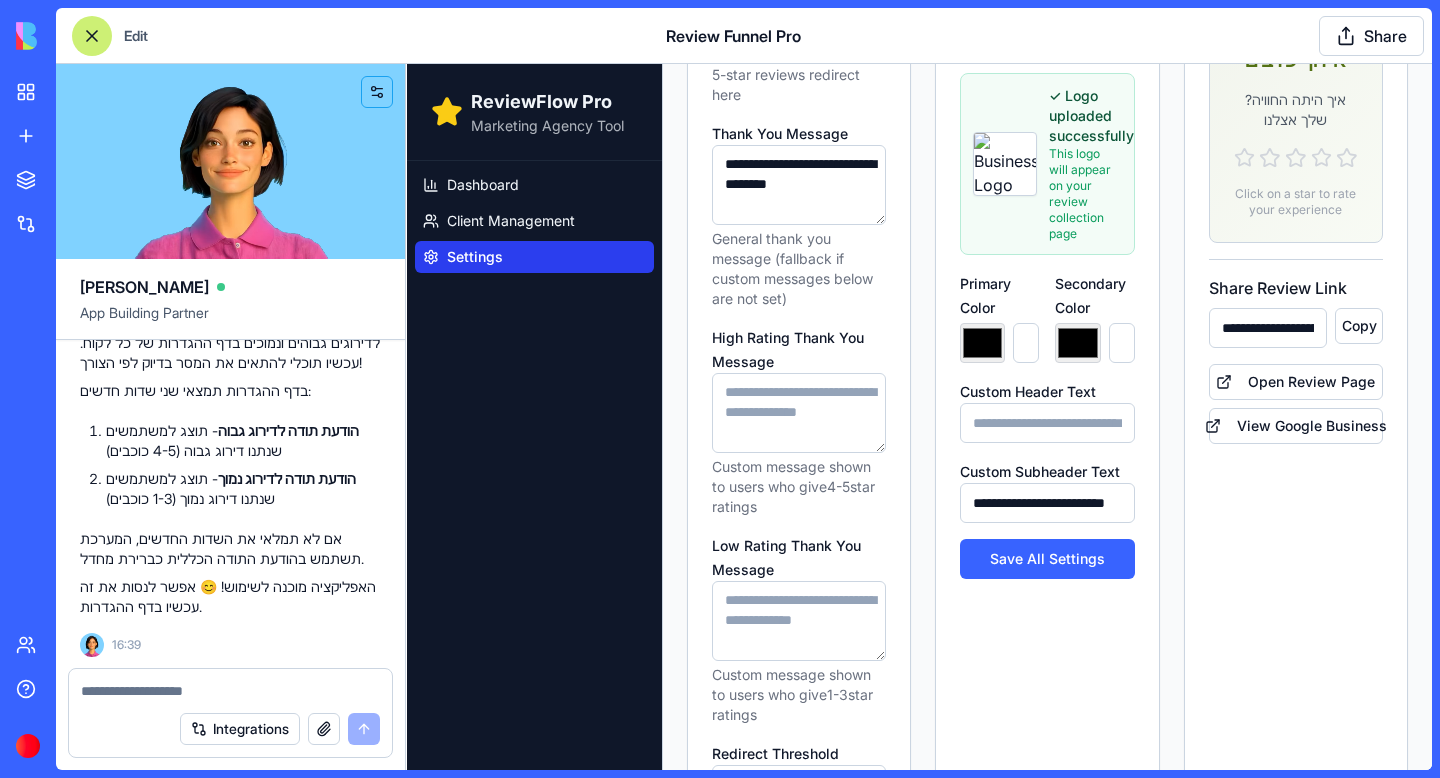 drag, startPoint x: 724, startPoint y: 183, endPoint x: 878, endPoint y: 155, distance: 156.52477 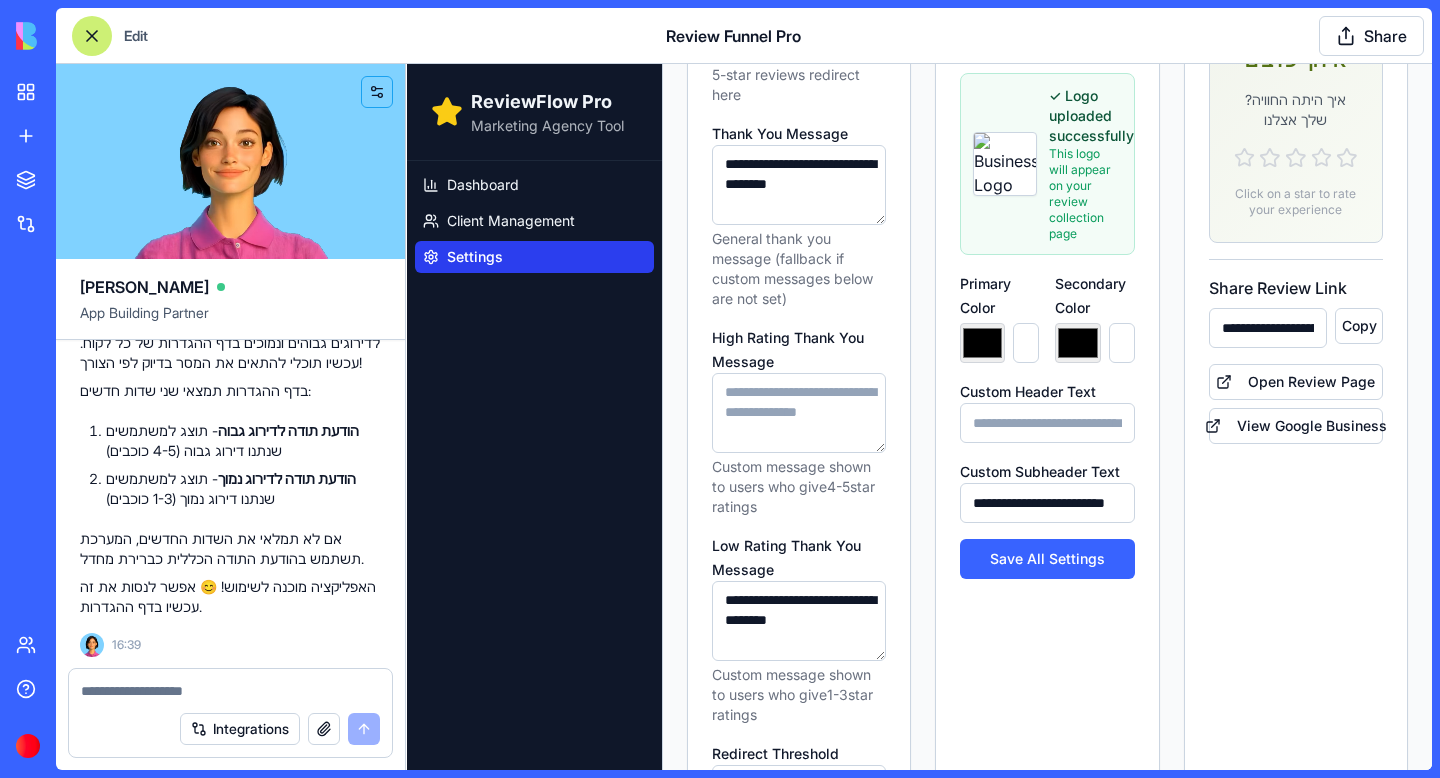 type on "**********" 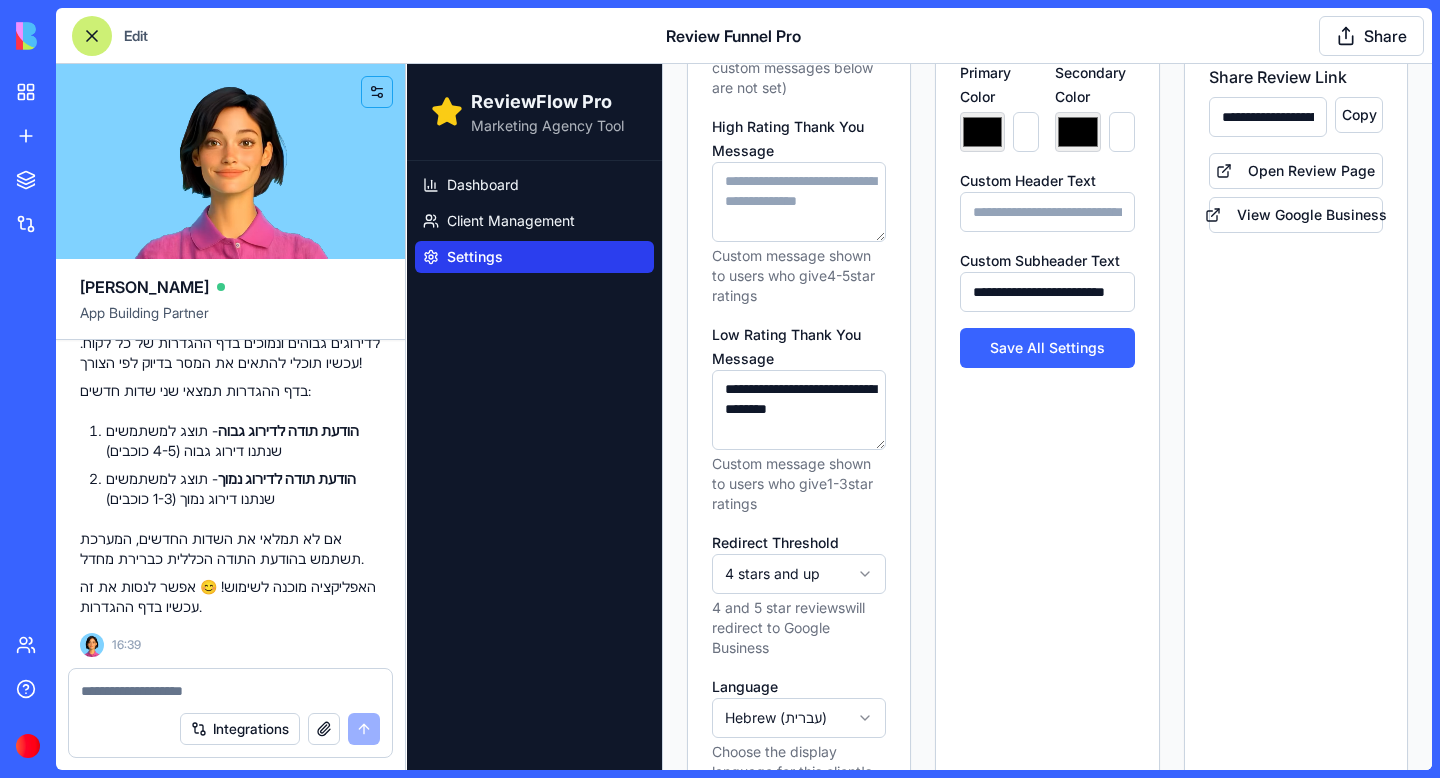 scroll, scrollTop: 674, scrollLeft: 0, axis: vertical 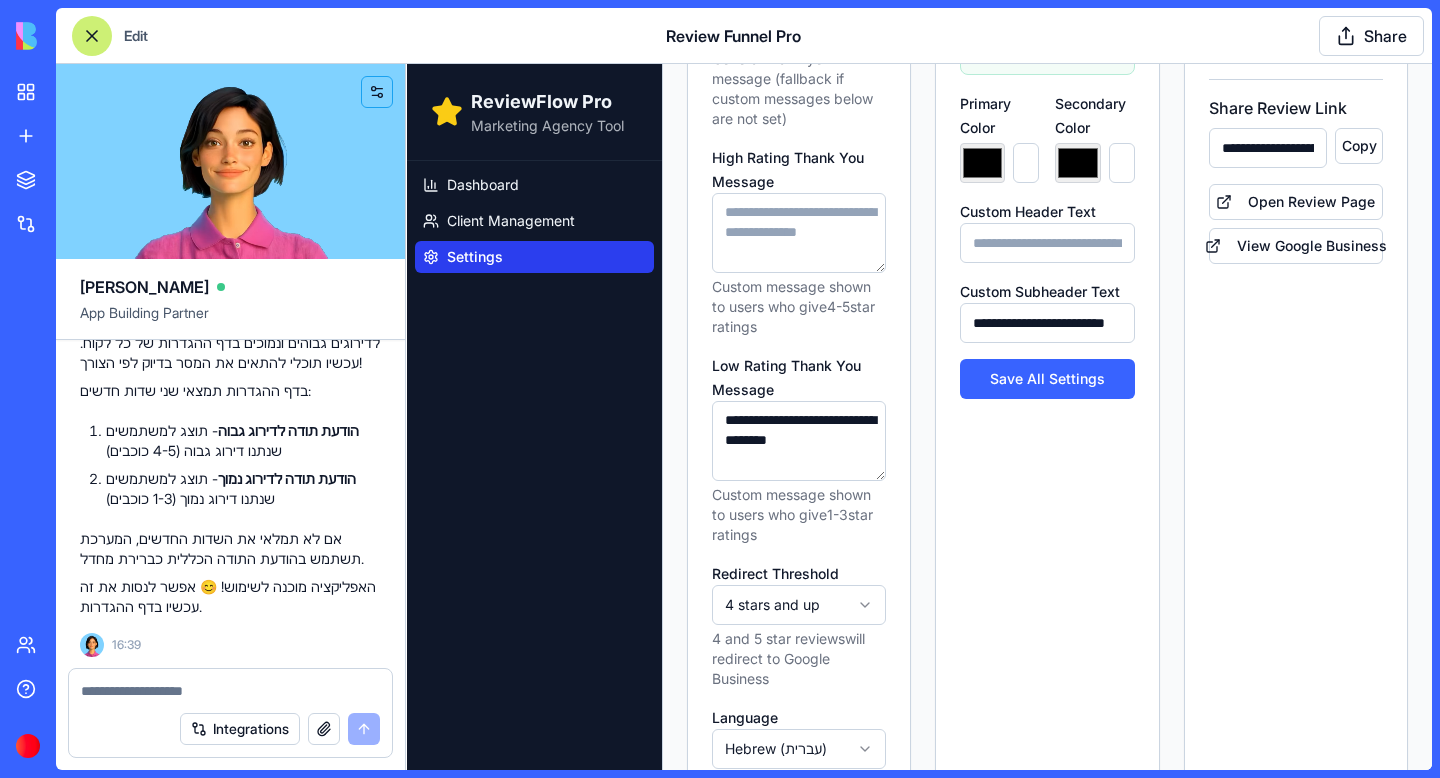 click on "Custom message shown to users who give  1-3  star ratings" at bounding box center (799, 515) 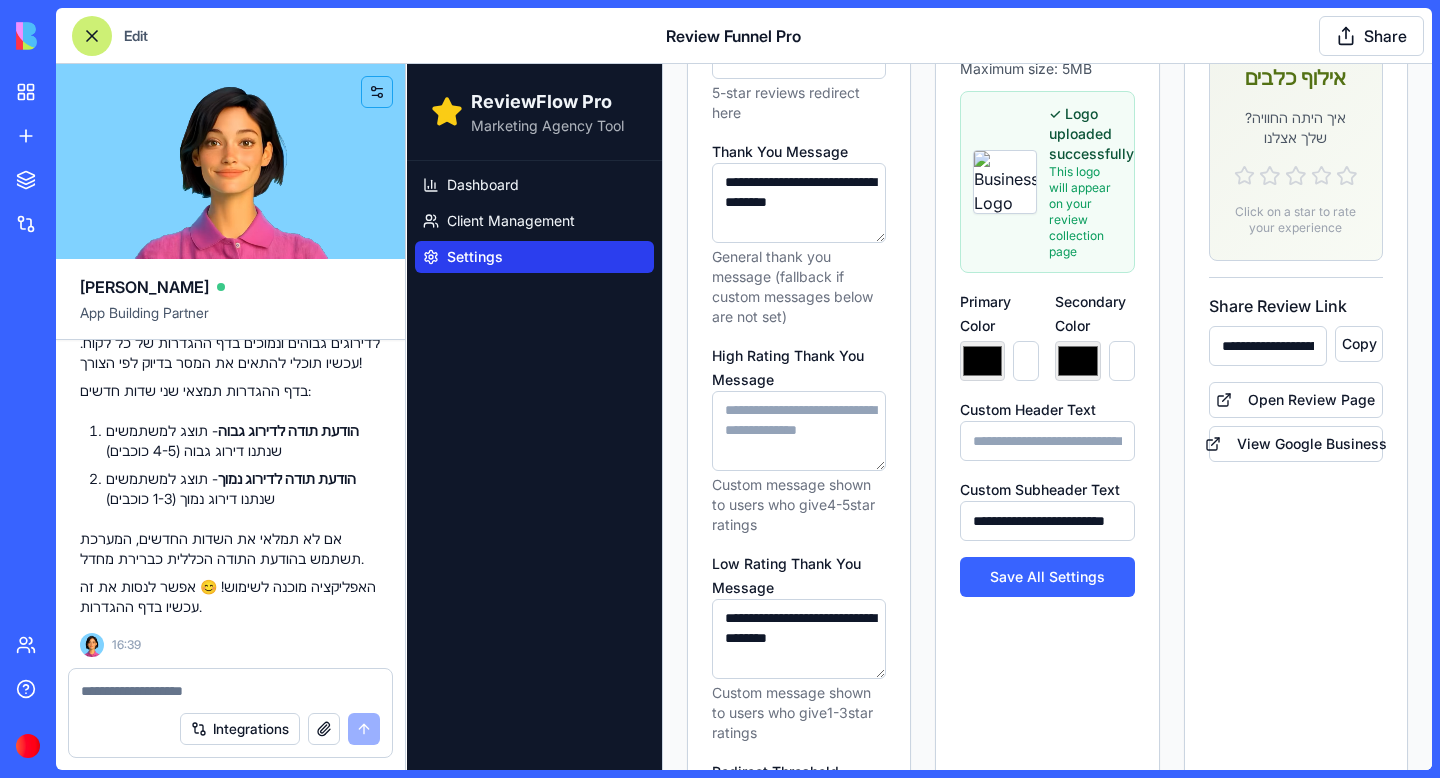scroll, scrollTop: 475, scrollLeft: 0, axis: vertical 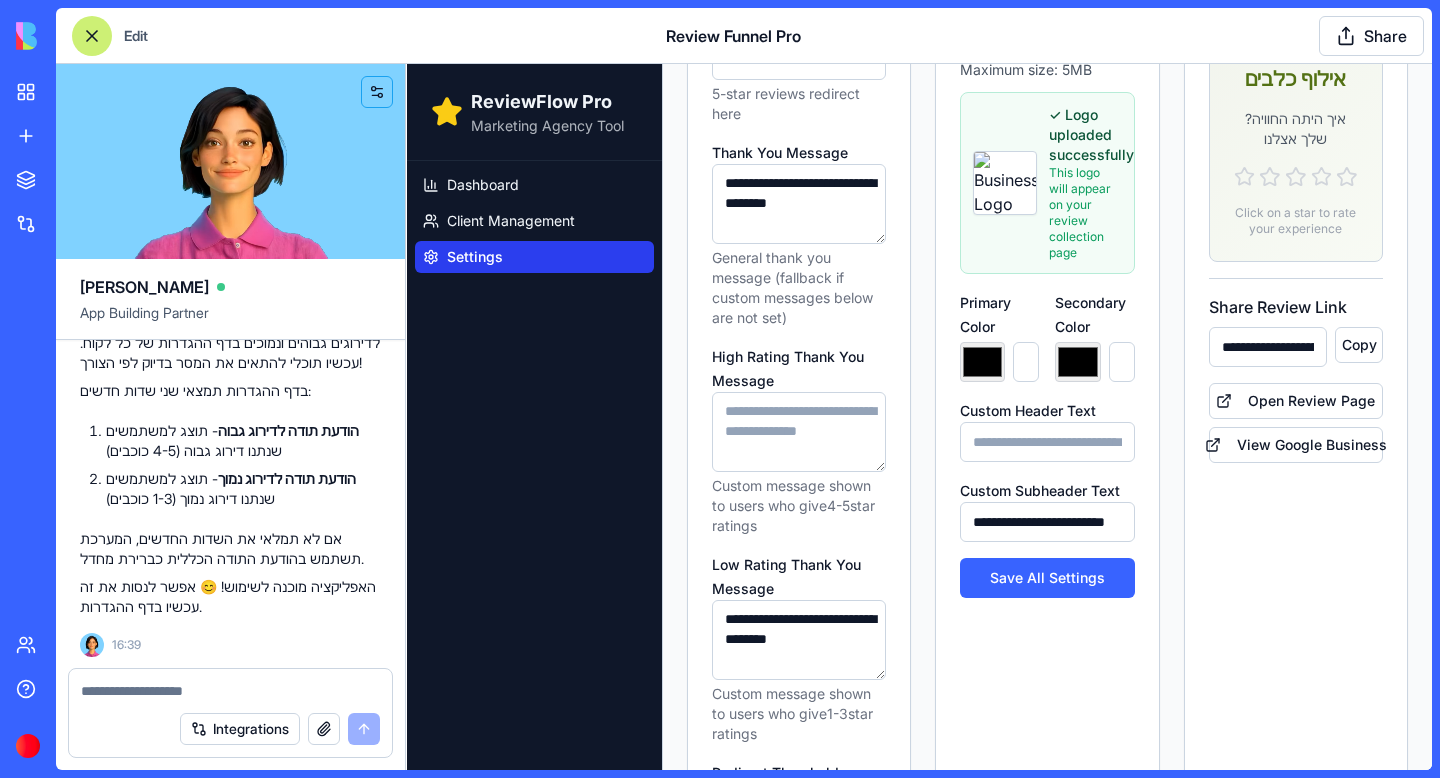 click on "High Rating Thank You Message" at bounding box center (799, 432) 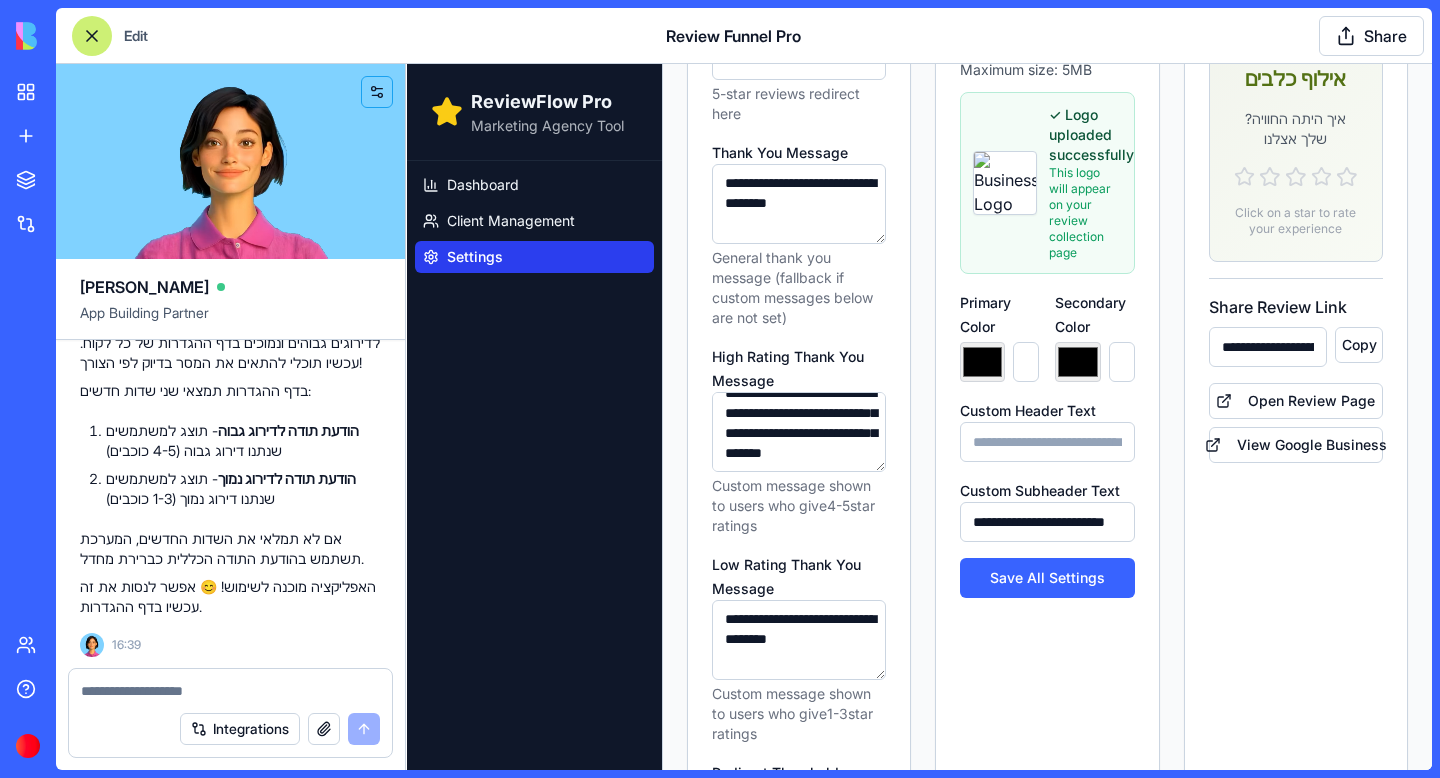 scroll, scrollTop: 38, scrollLeft: 0, axis: vertical 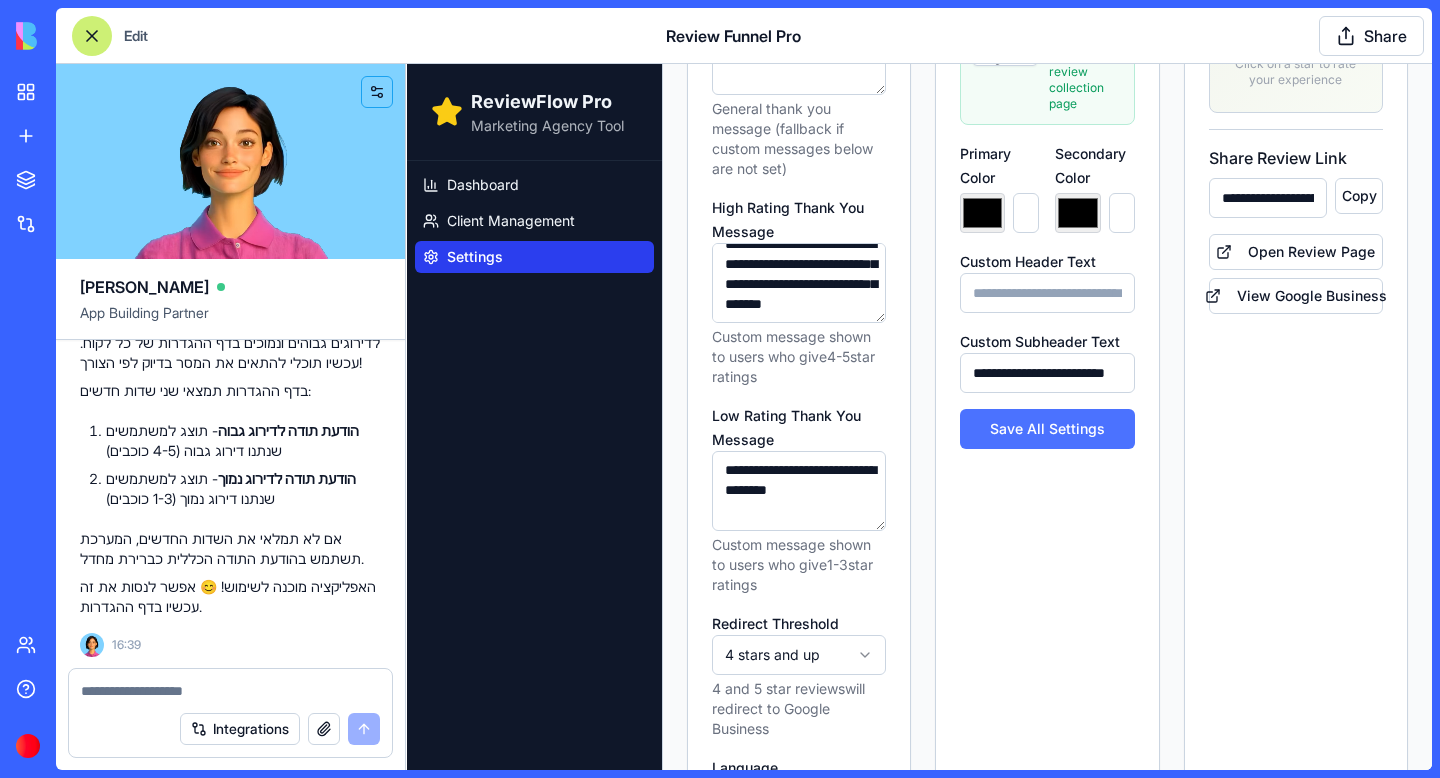 type on "**********" 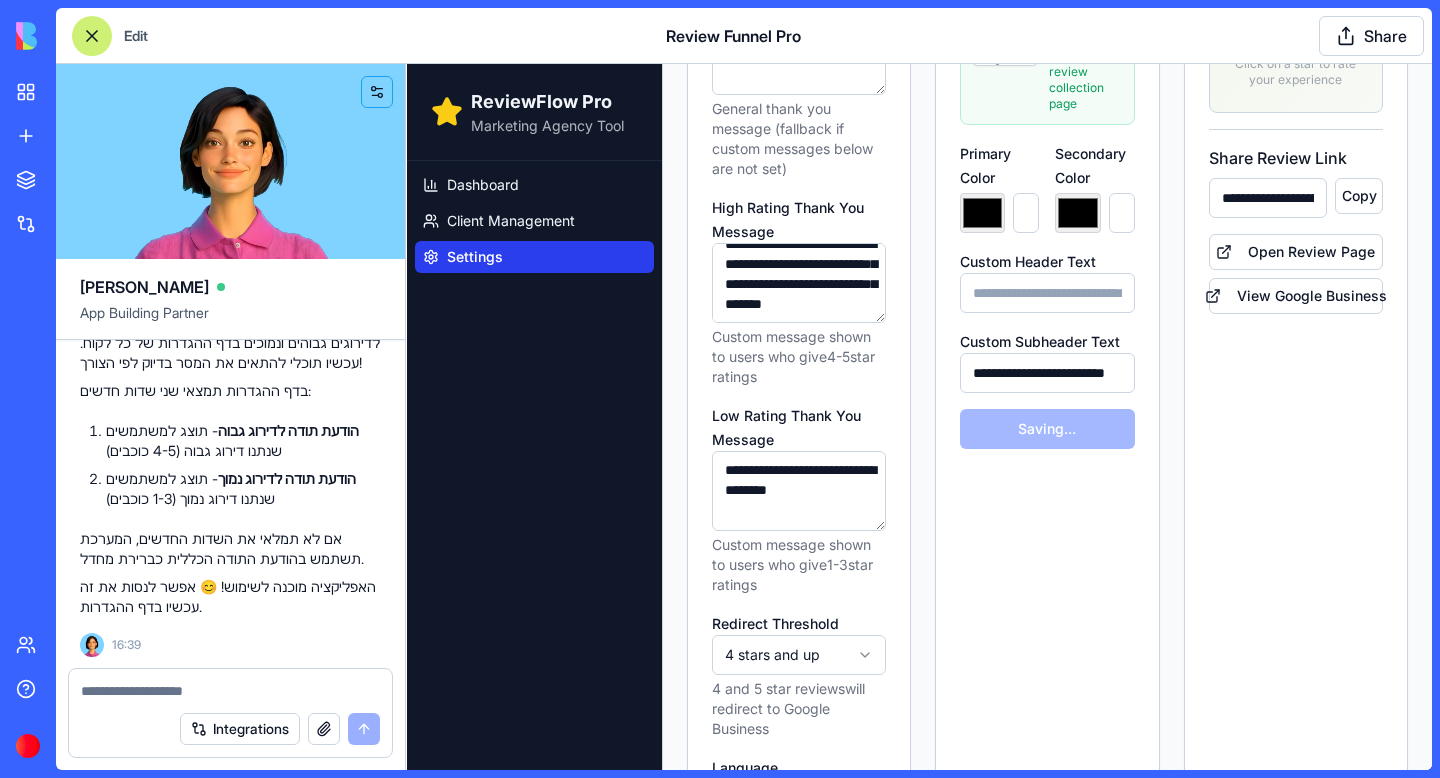 type on "*******" 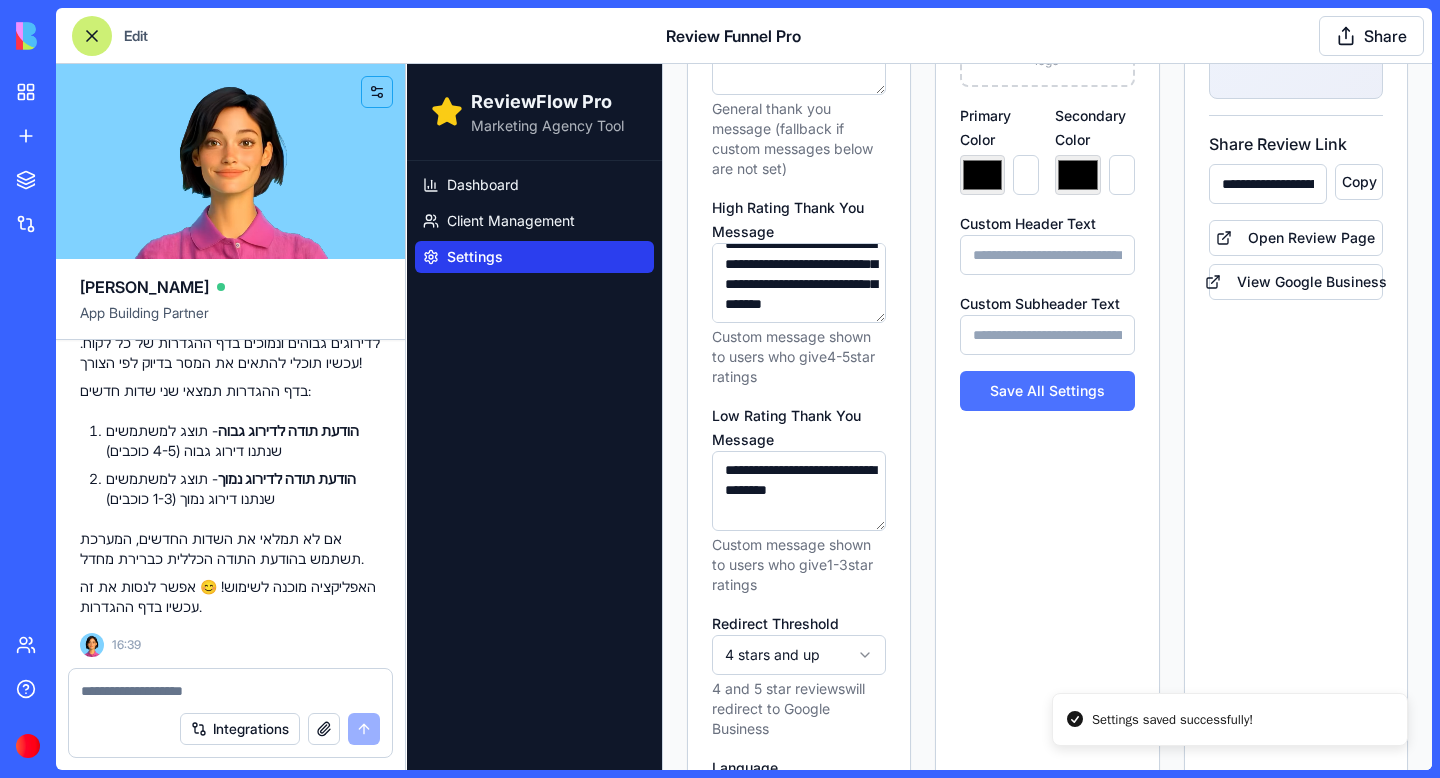 type on "*******" 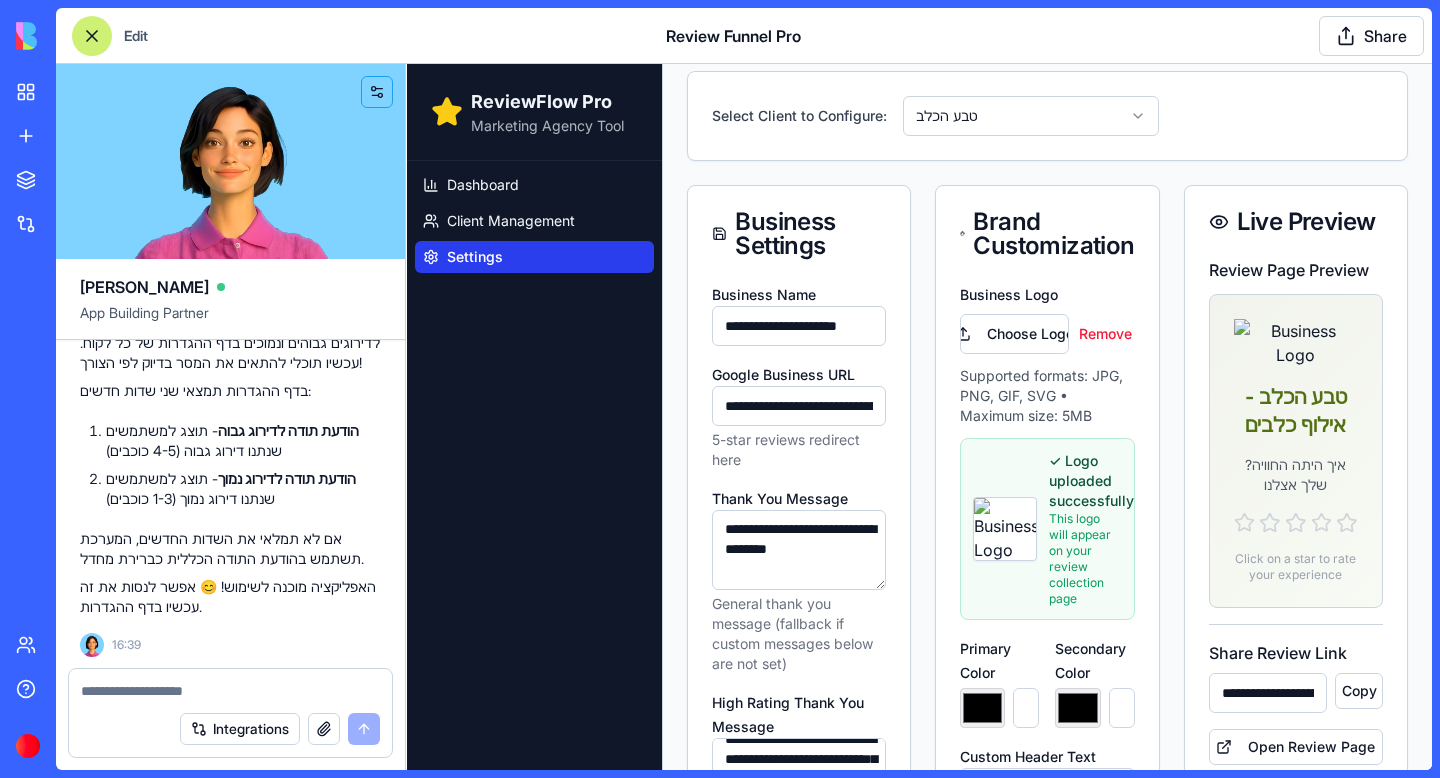 scroll, scrollTop: 0, scrollLeft: 0, axis: both 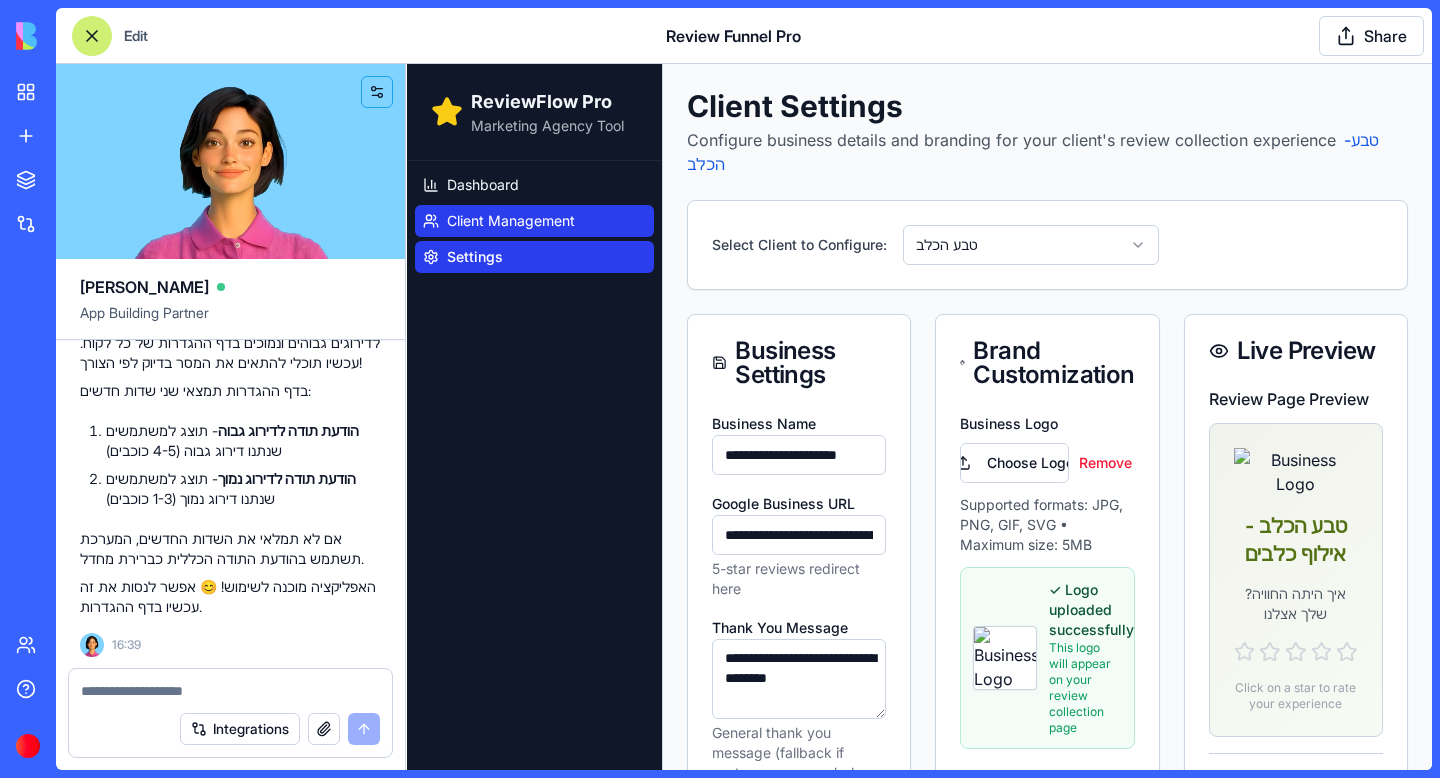 click on "Client Management" at bounding box center (511, 221) 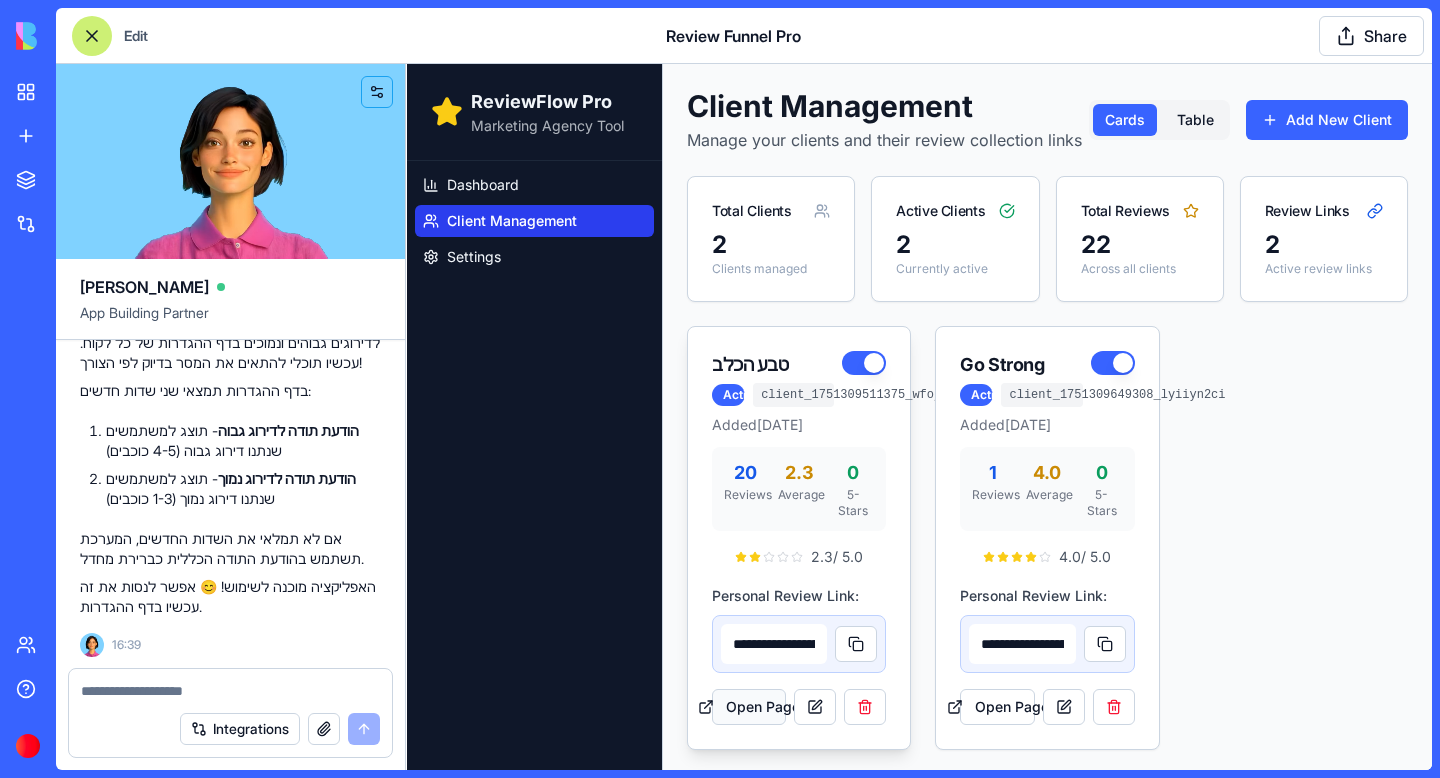 click on "Open Page" at bounding box center [749, 707] 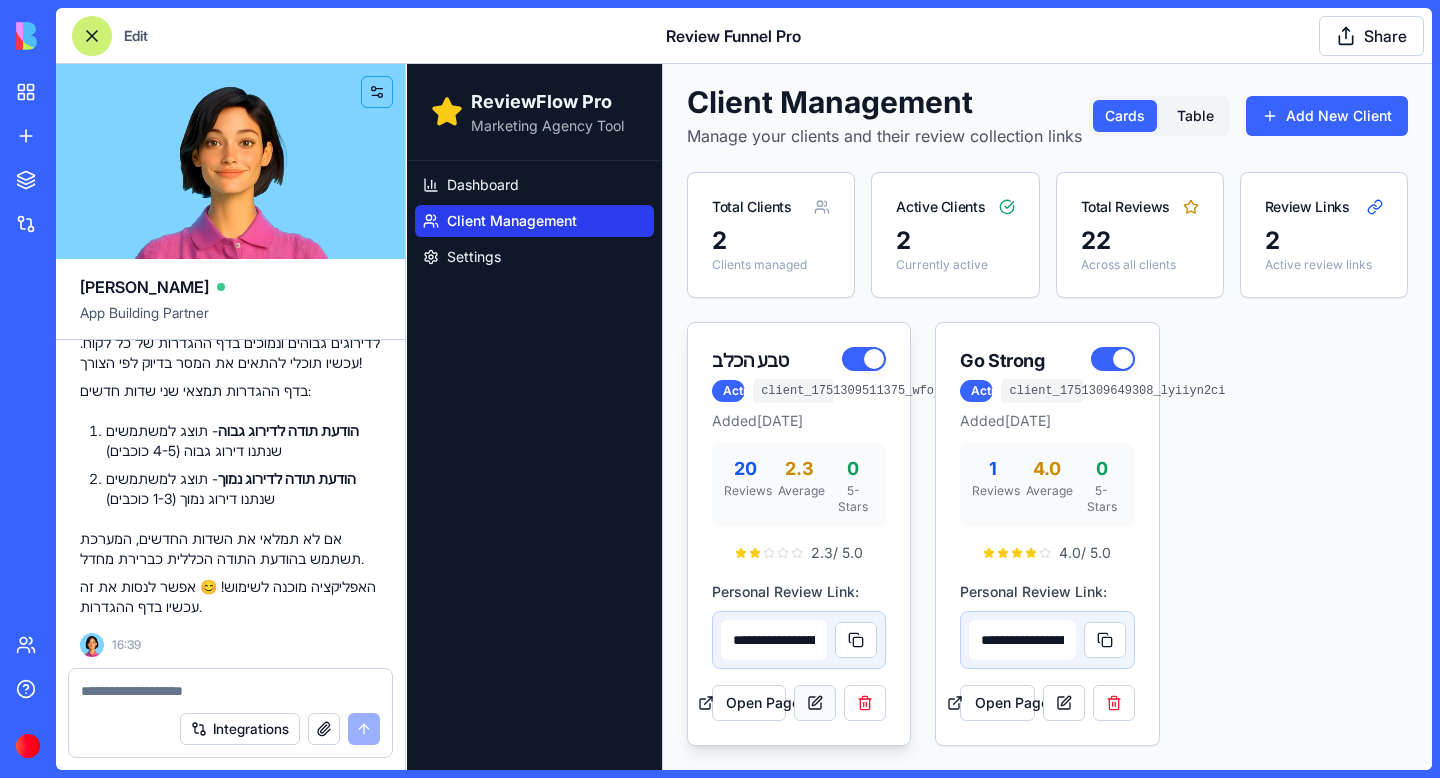 scroll, scrollTop: 0, scrollLeft: 0, axis: both 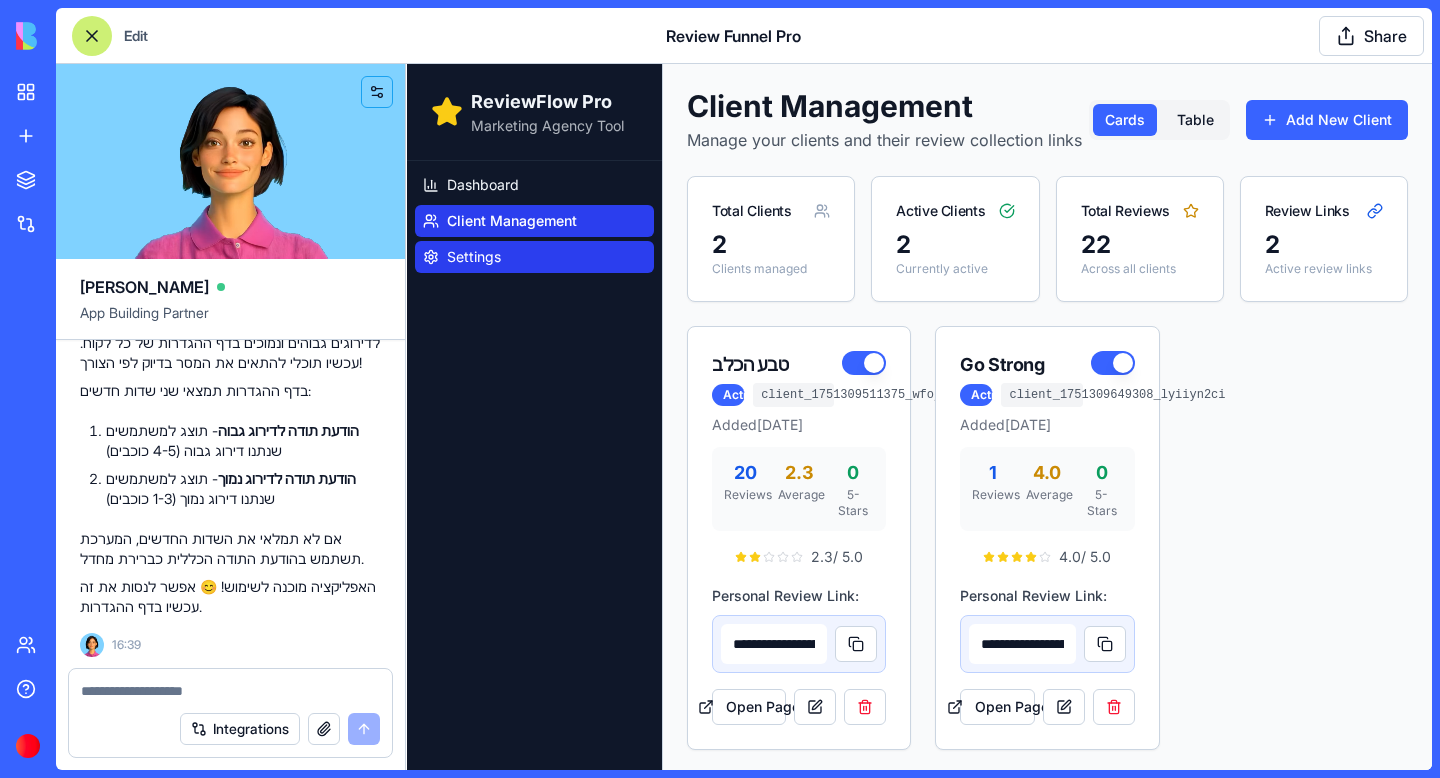 click on "Settings" at bounding box center [474, 257] 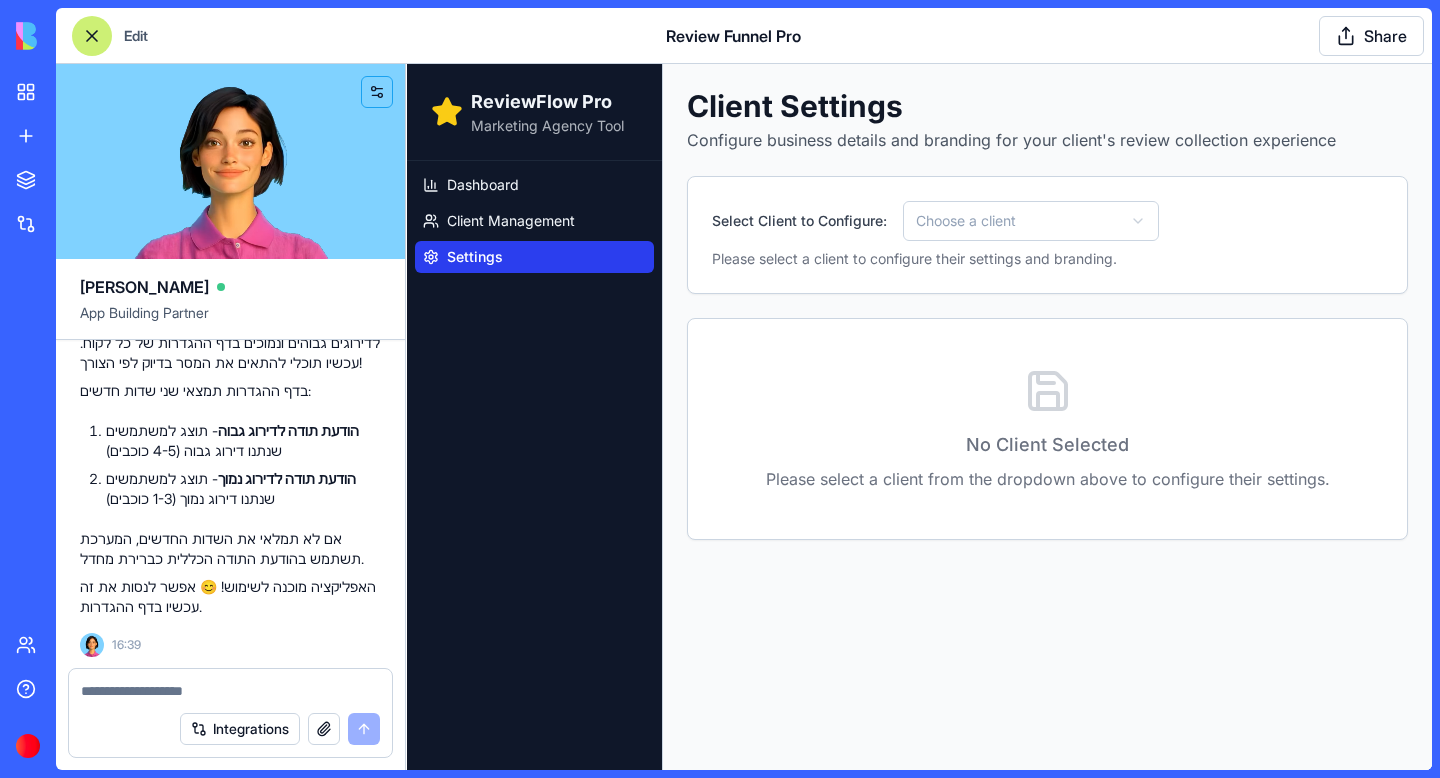 click on "Select Client to Configure: Choose a client Please select a client to configure their settings and branding." at bounding box center (1047, 235) 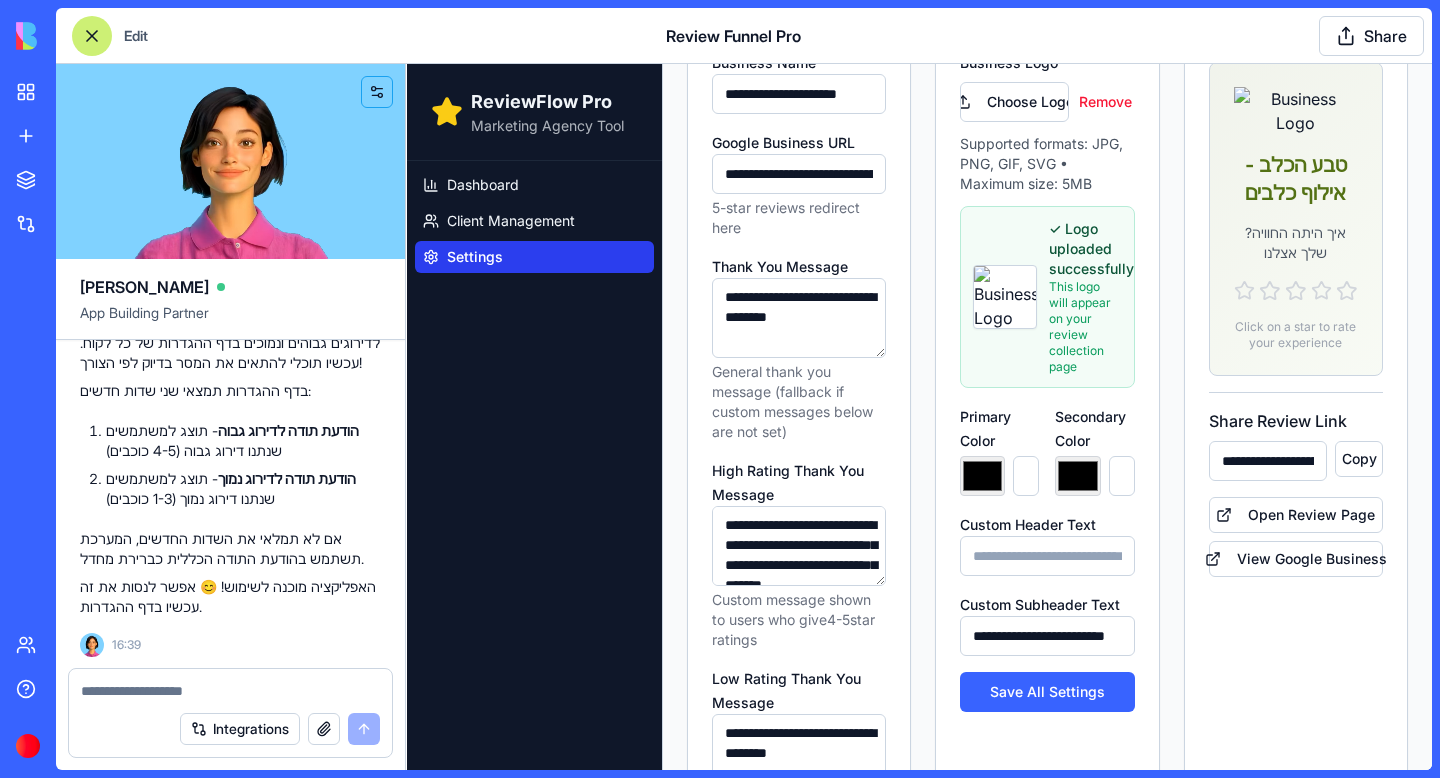 scroll, scrollTop: 366, scrollLeft: 0, axis: vertical 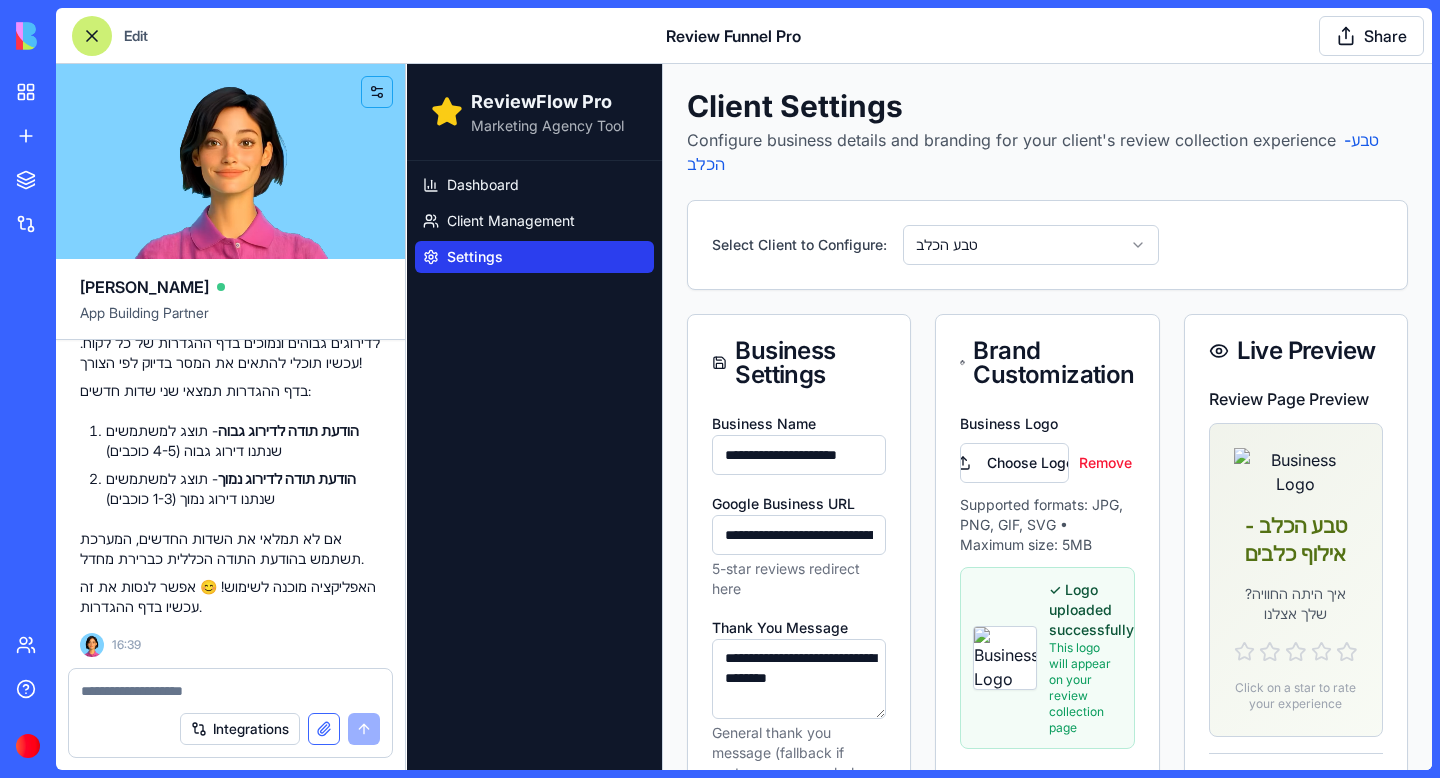 click at bounding box center [324, 729] 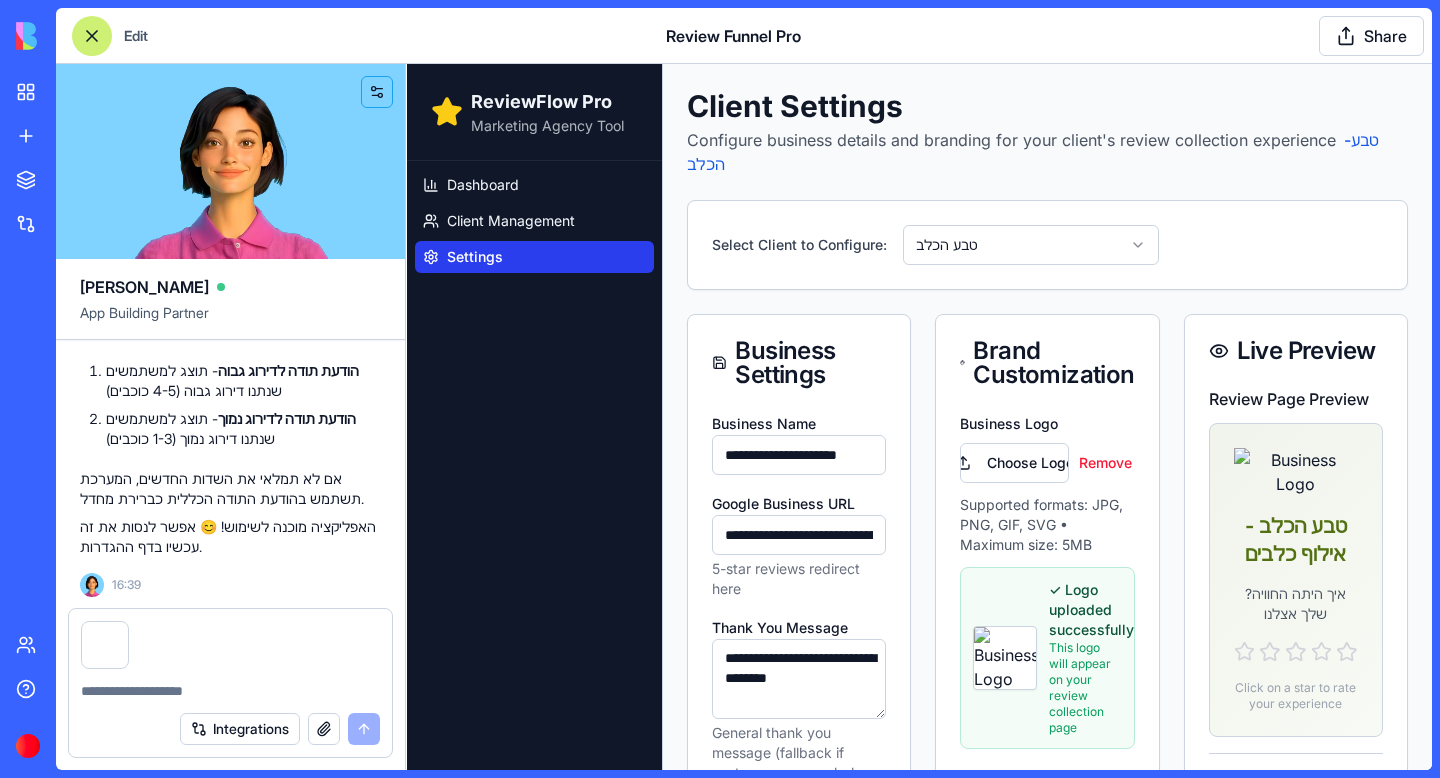 click at bounding box center (230, 691) 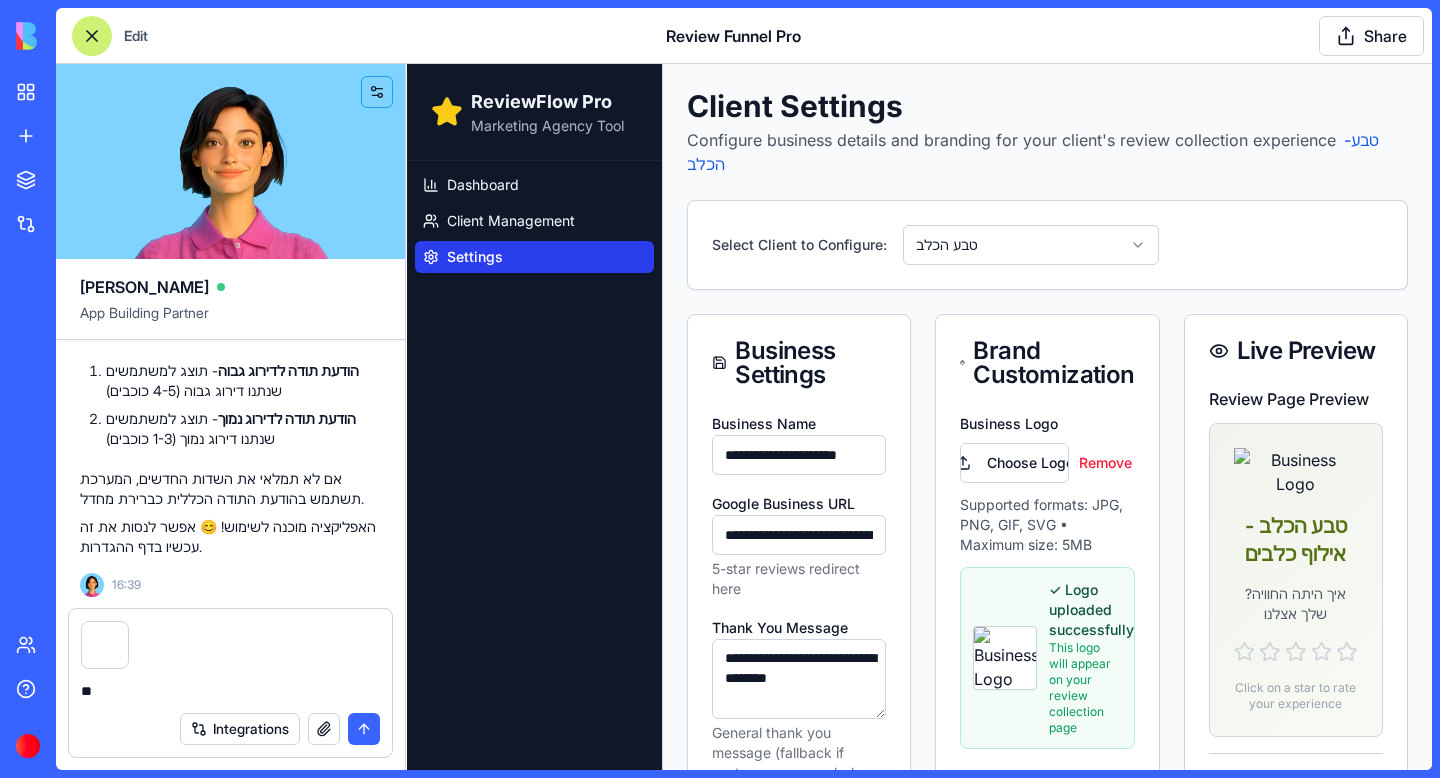 type on "*" 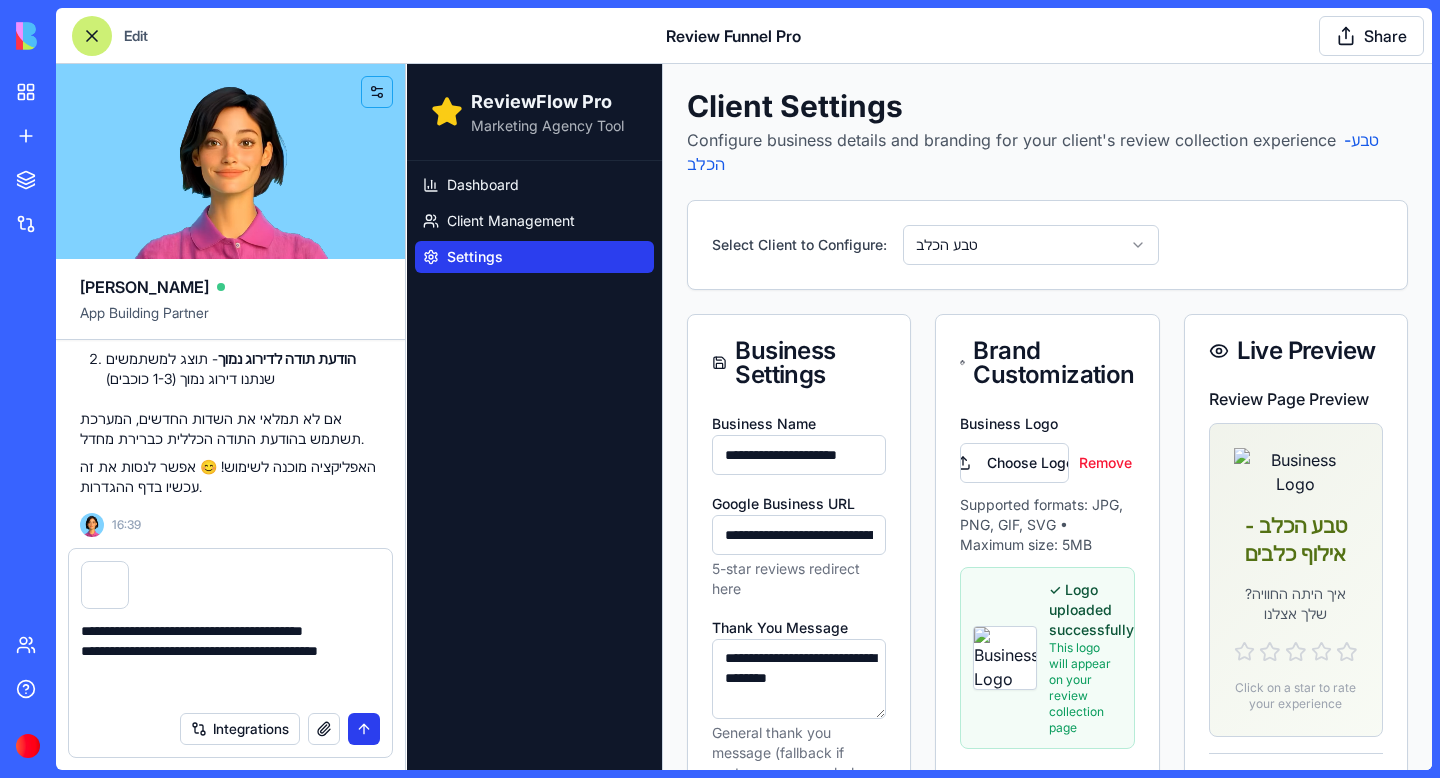 type on "**********" 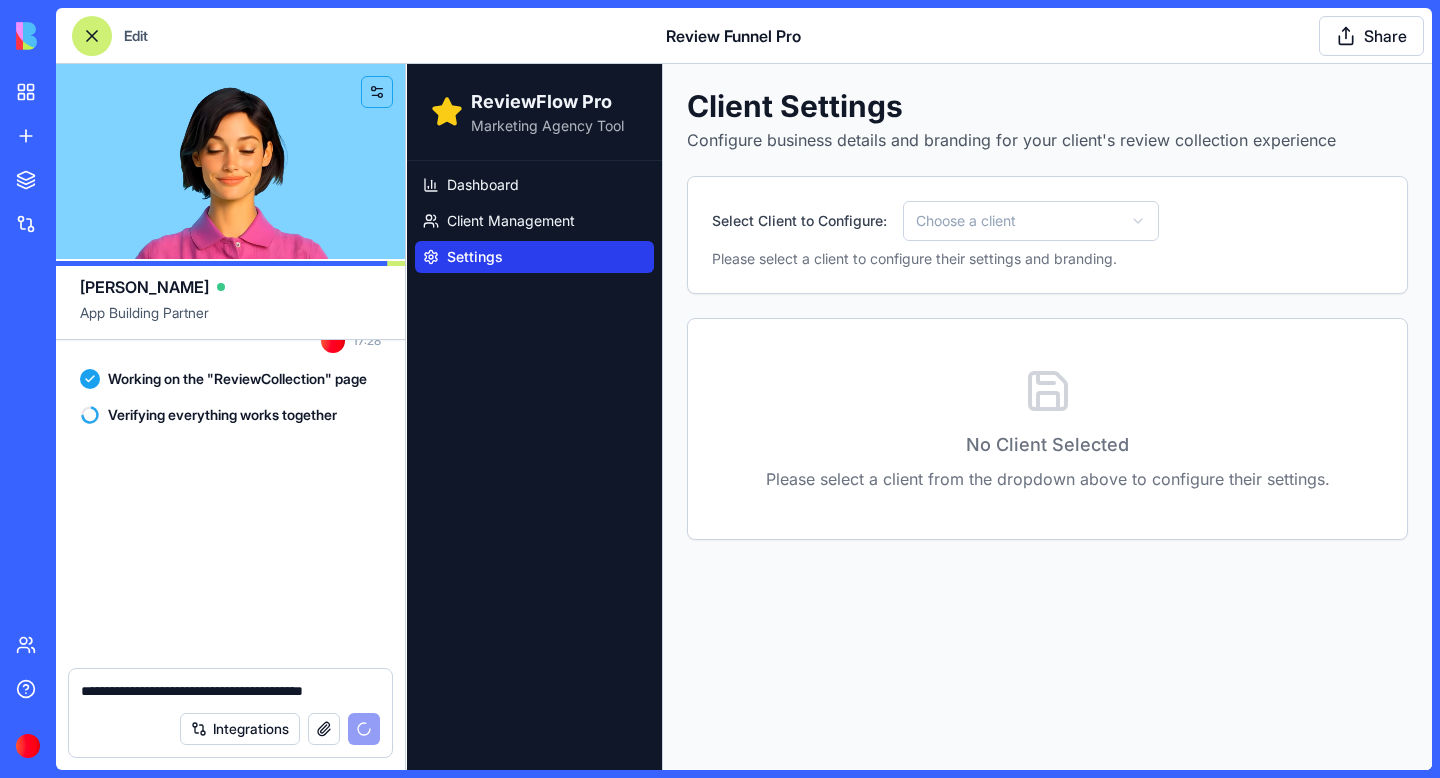 scroll, scrollTop: 40118, scrollLeft: 0, axis: vertical 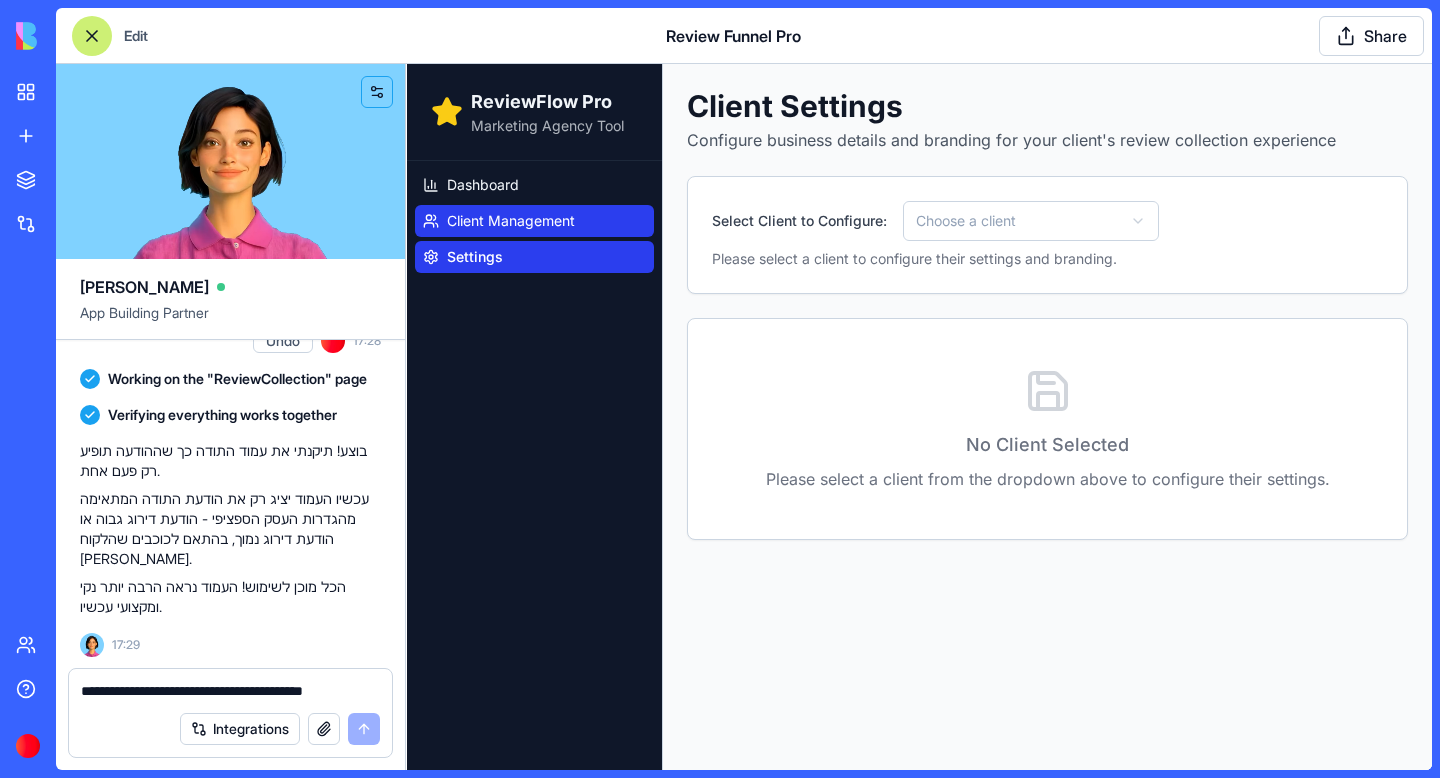 click on "Client Management" at bounding box center (511, 221) 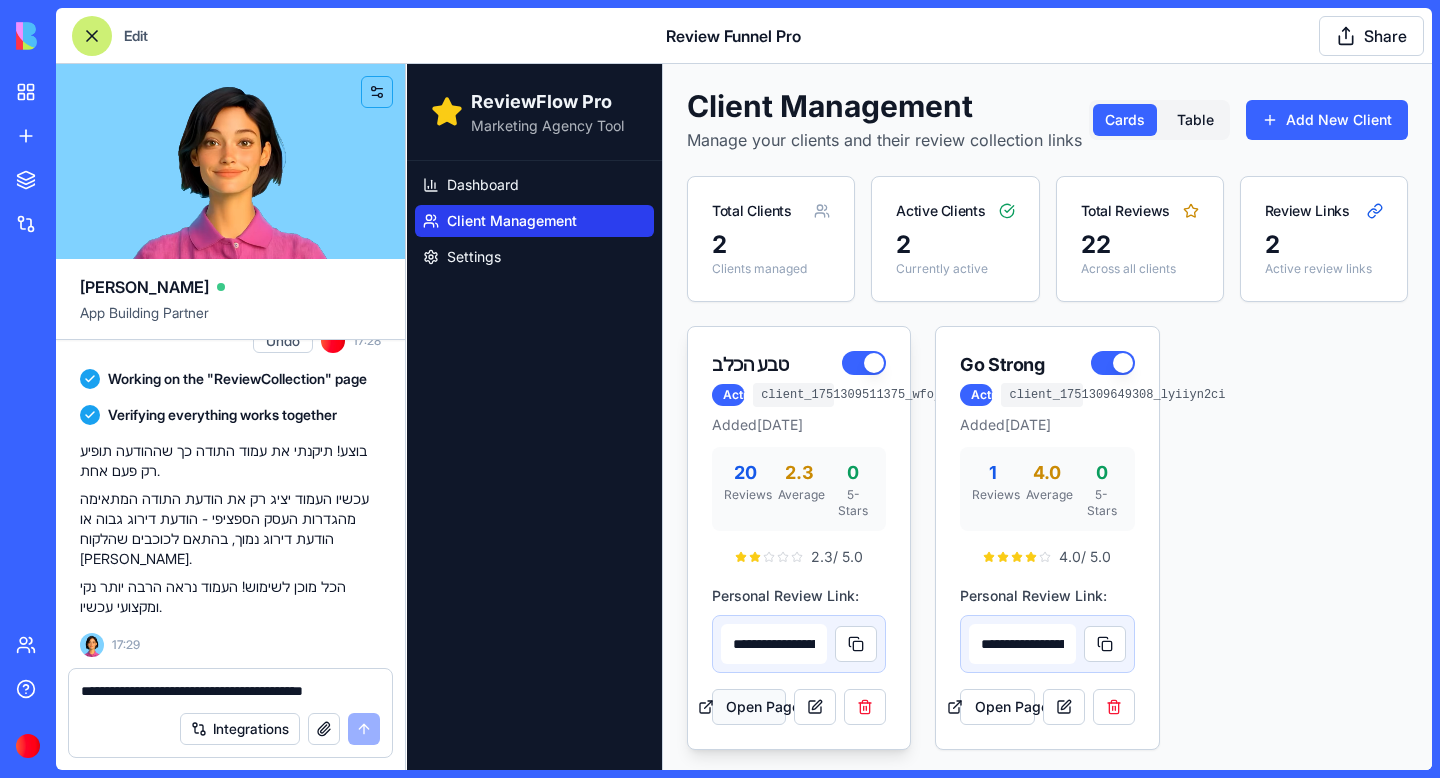click on "Open Page" at bounding box center [749, 707] 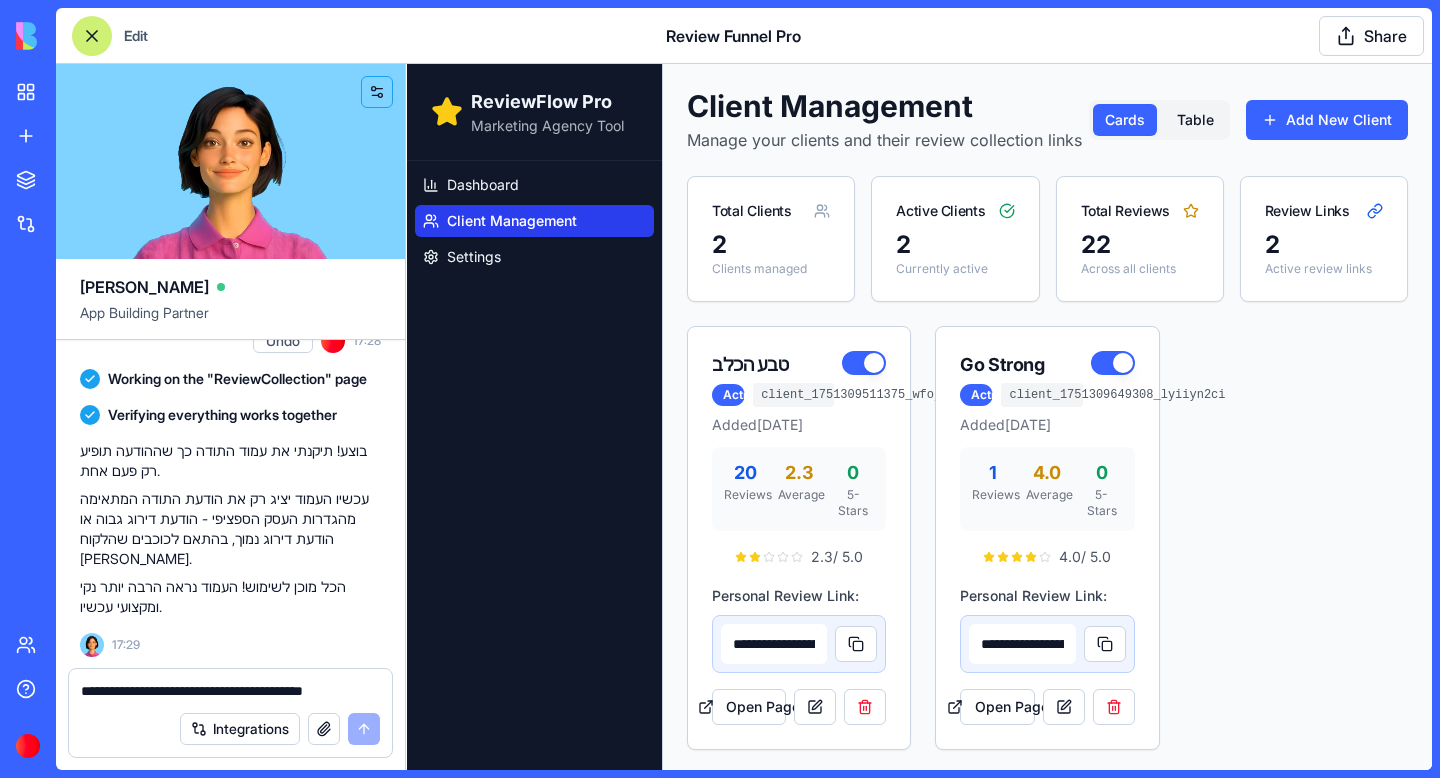 scroll, scrollTop: 39866, scrollLeft: 0, axis: vertical 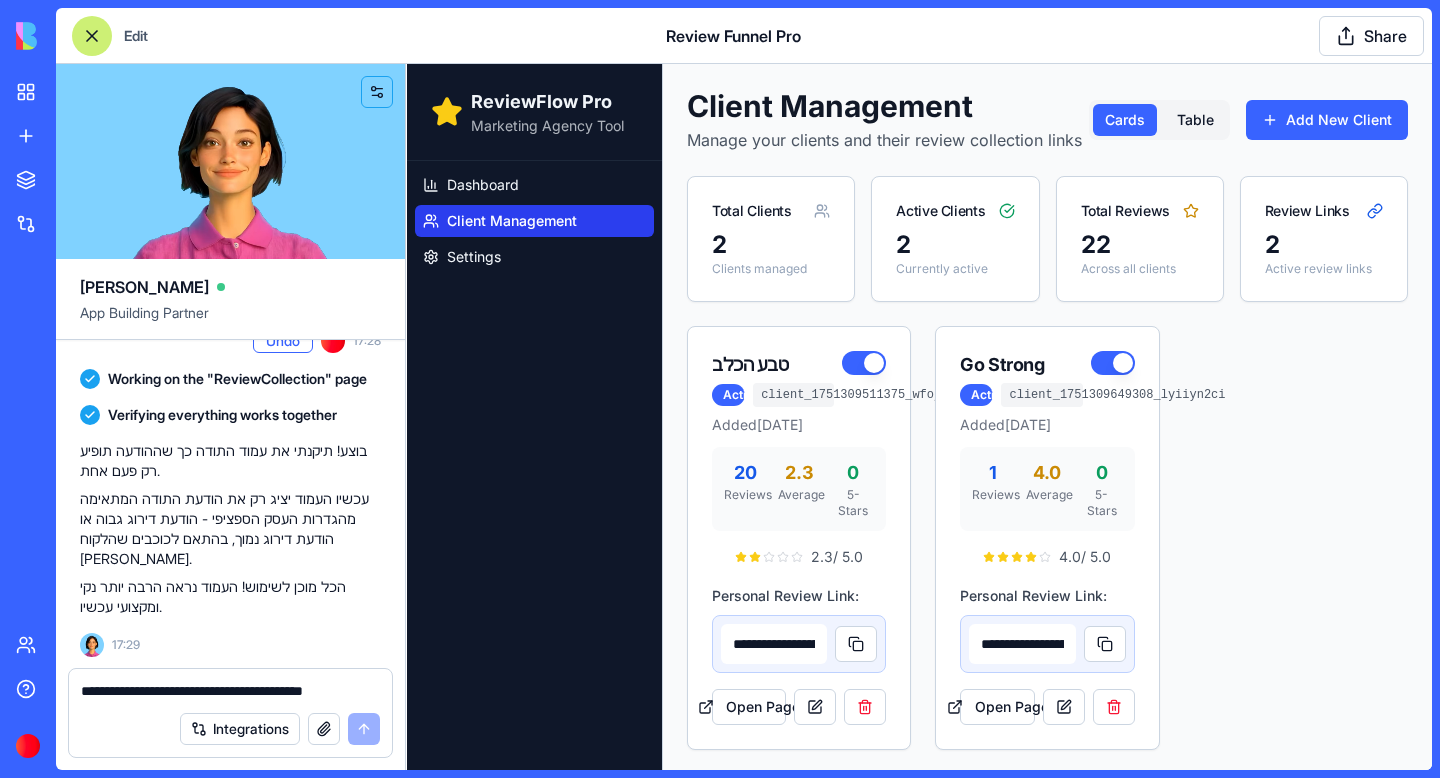 click on "Undo" at bounding box center [283, 341] 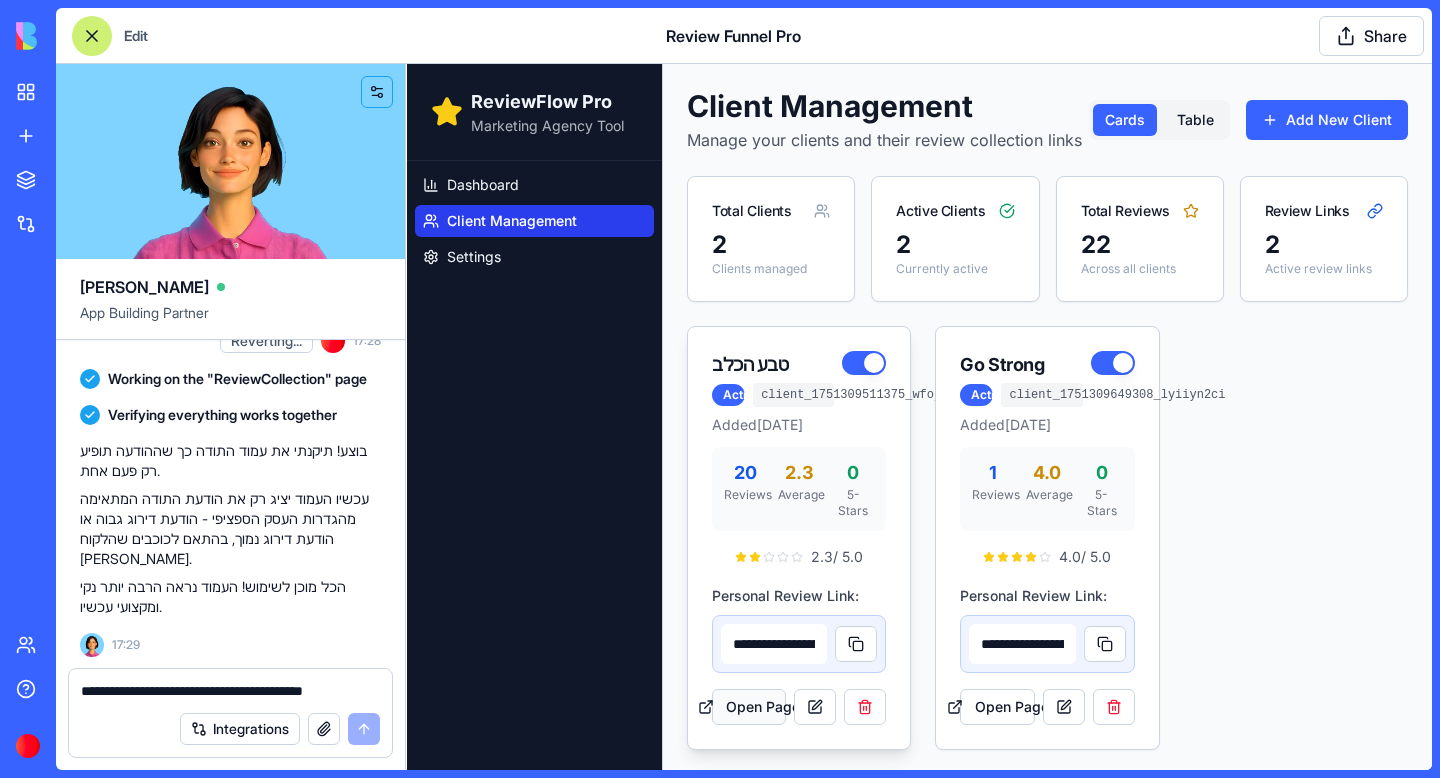 click on "Open Page" at bounding box center [749, 707] 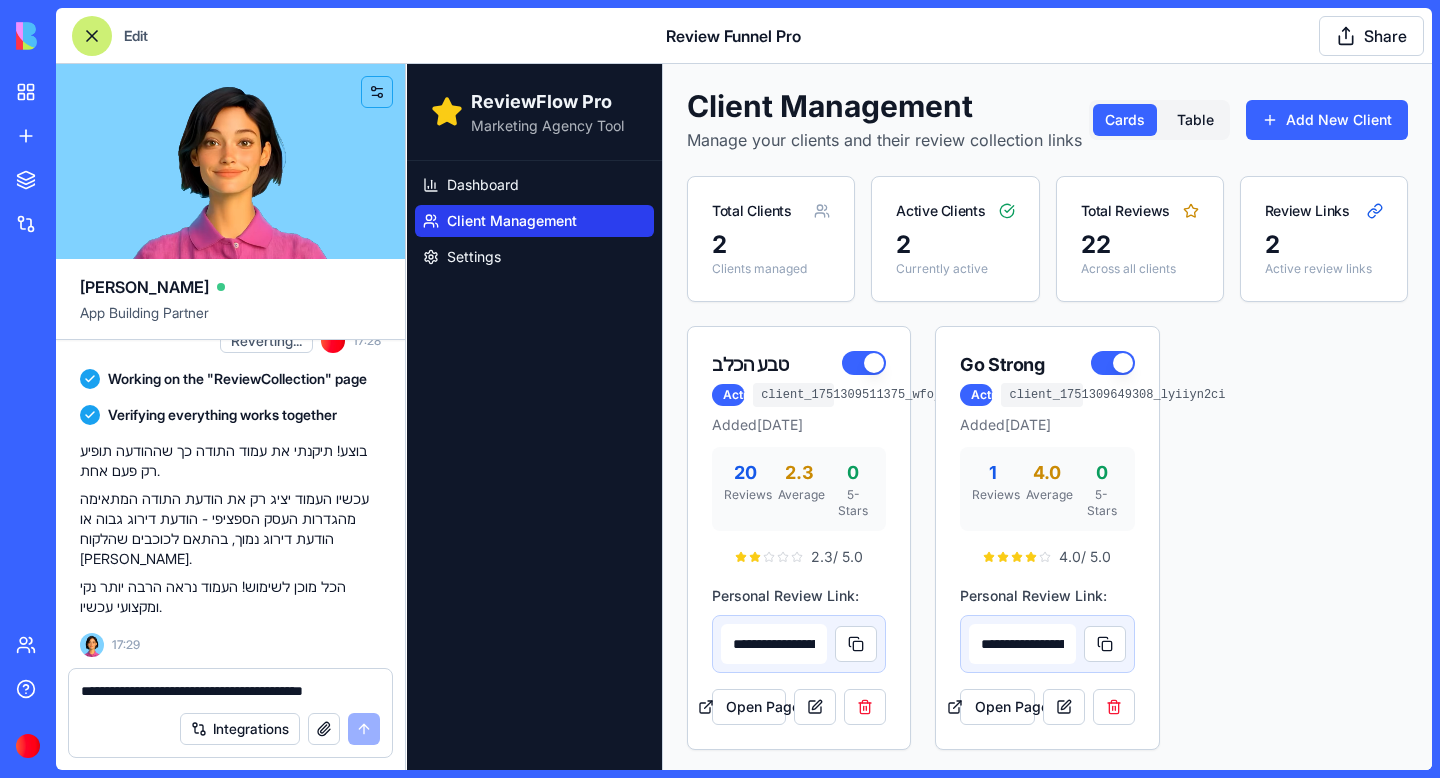 scroll, scrollTop: 40118, scrollLeft: 0, axis: vertical 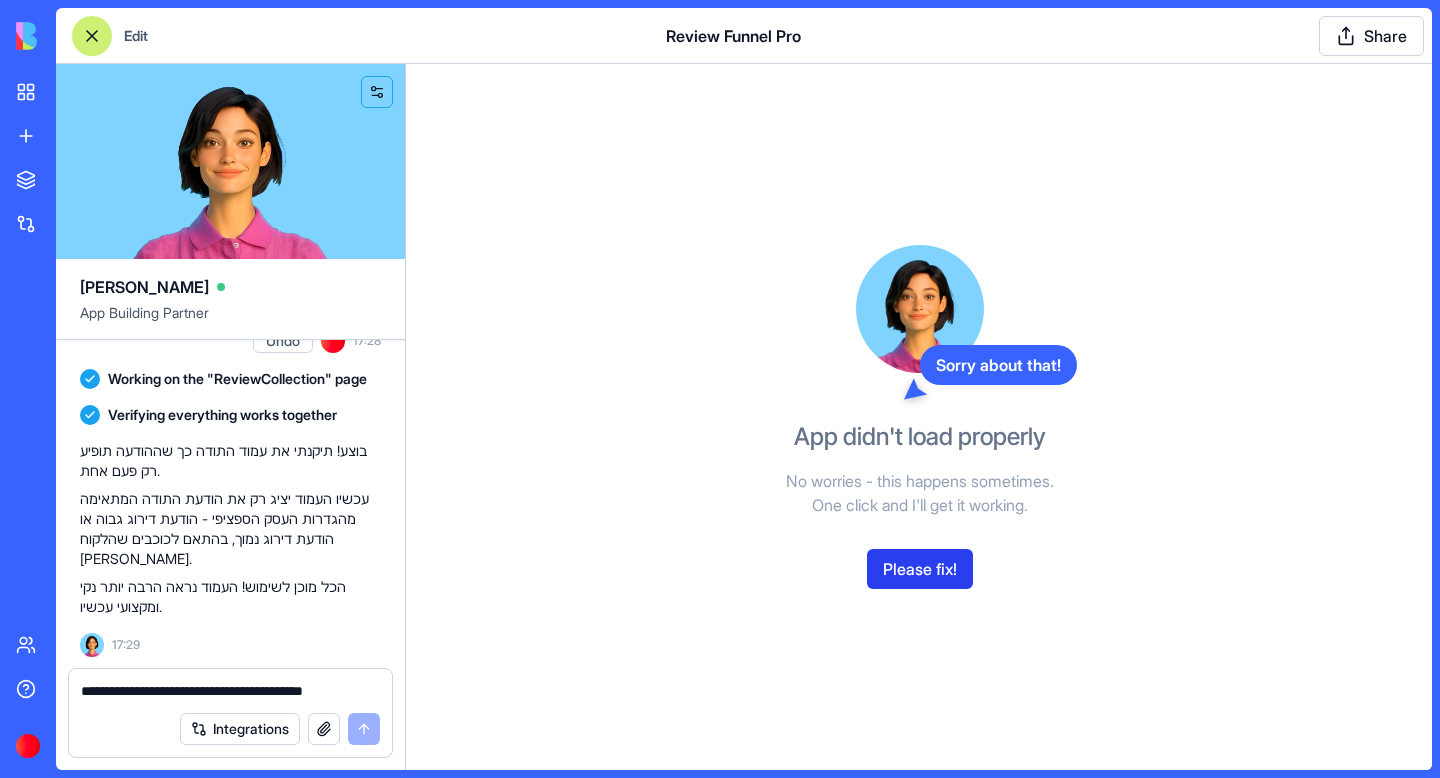 click on "Please fix!" at bounding box center [920, 569] 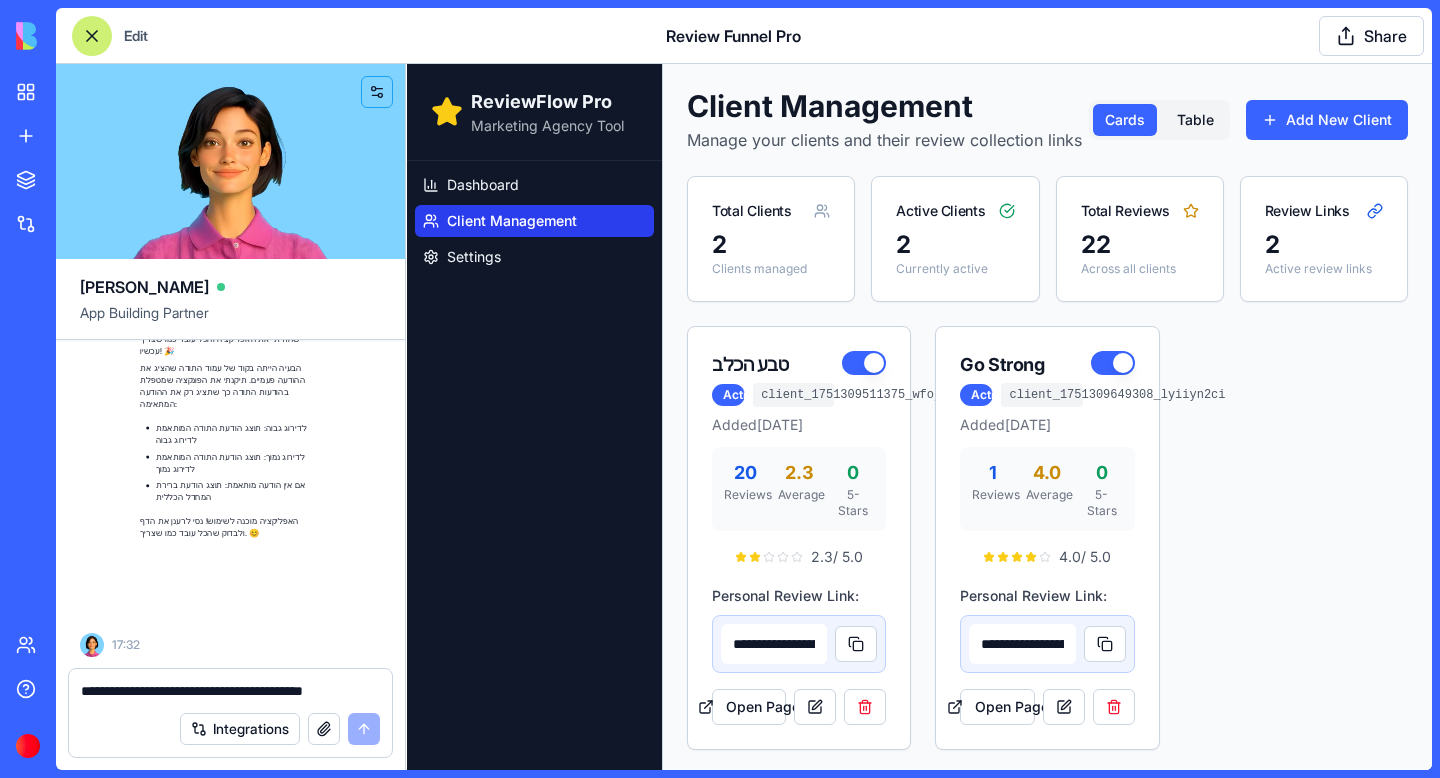 scroll, scrollTop: 40830, scrollLeft: 0, axis: vertical 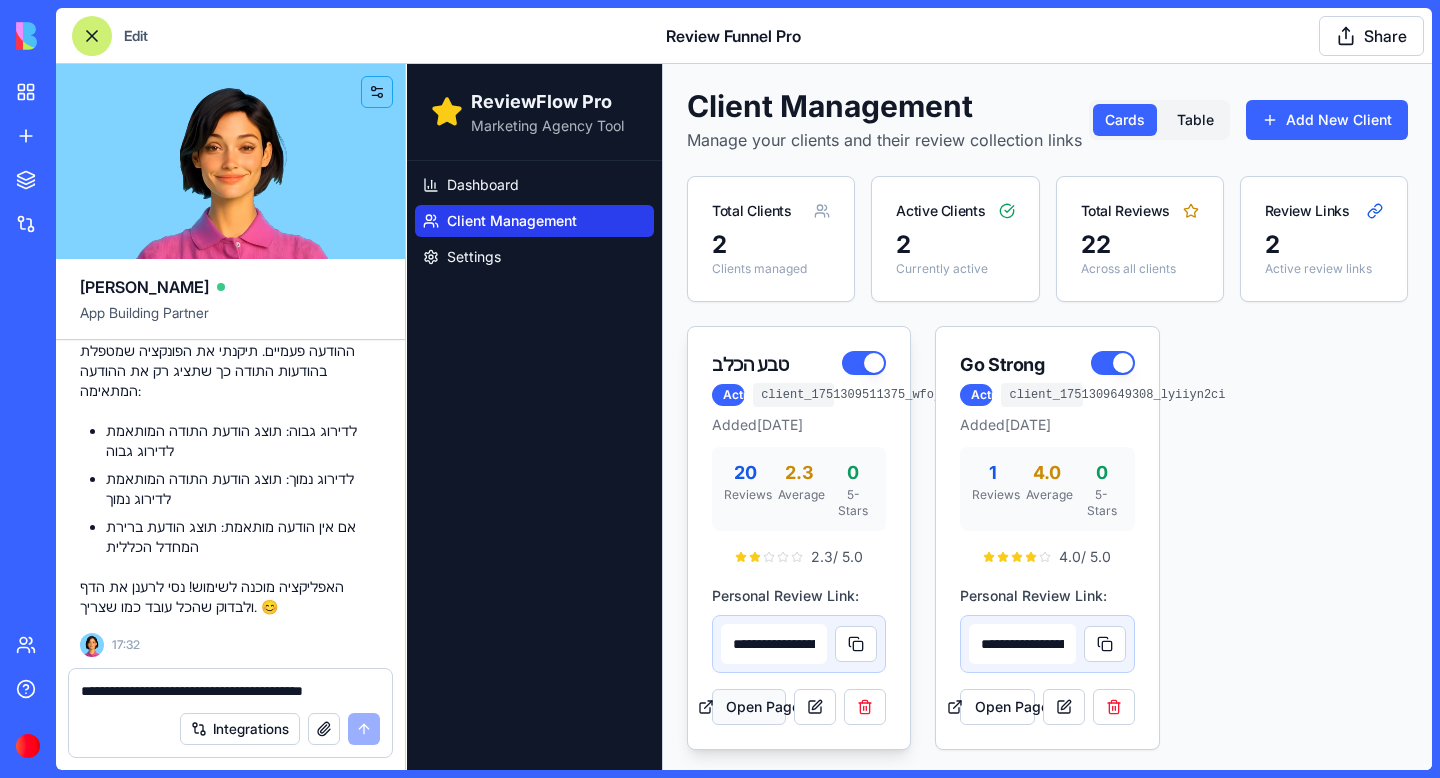click on "Open Page" at bounding box center (749, 707) 